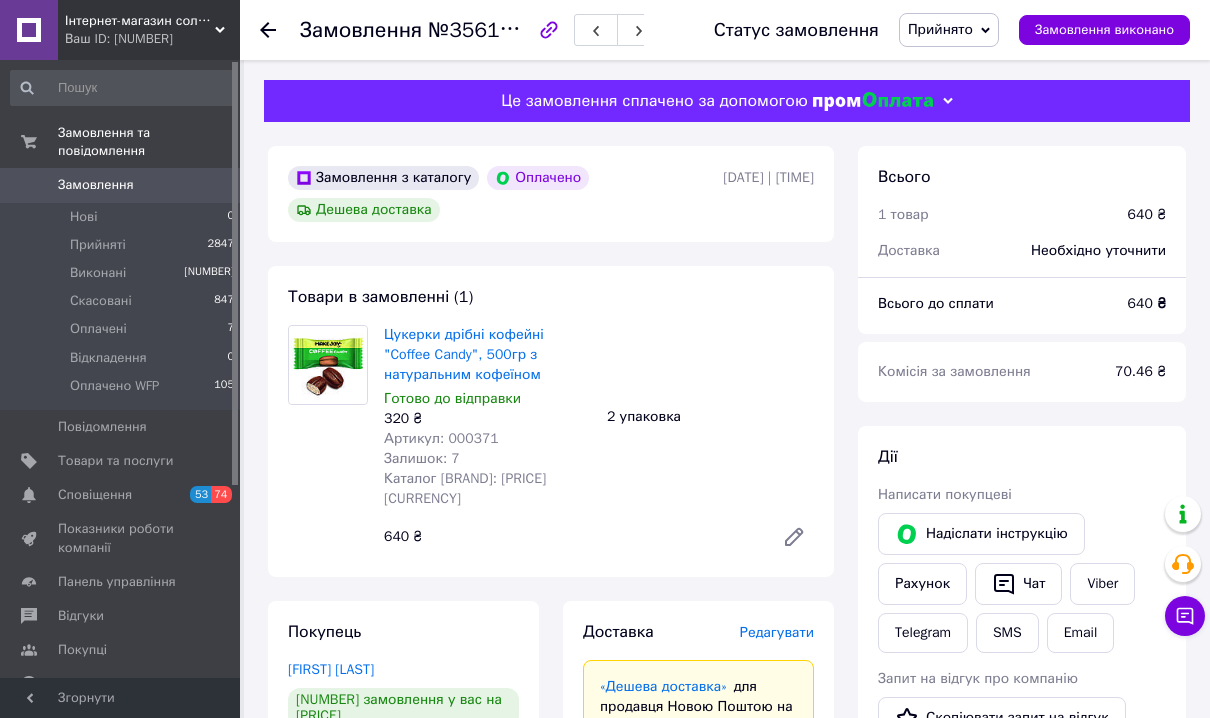 scroll, scrollTop: 0, scrollLeft: 0, axis: both 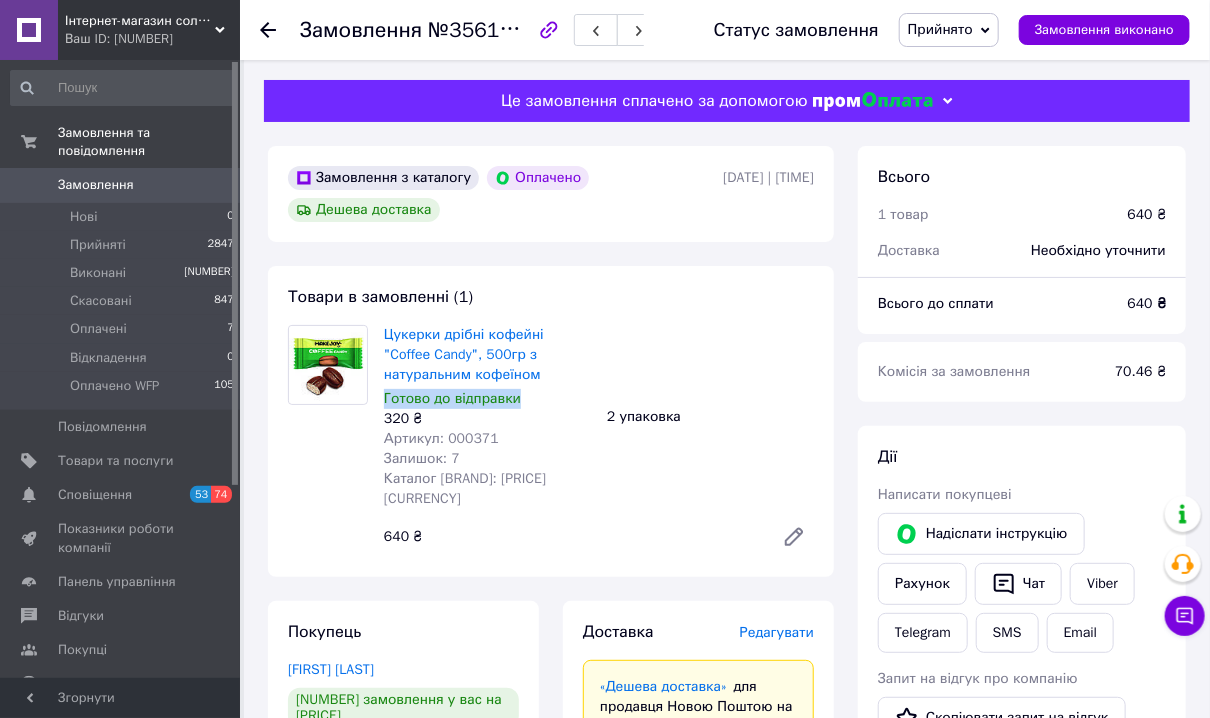 drag, startPoint x: 552, startPoint y: 388, endPoint x: 561, endPoint y: 395, distance: 11.401754 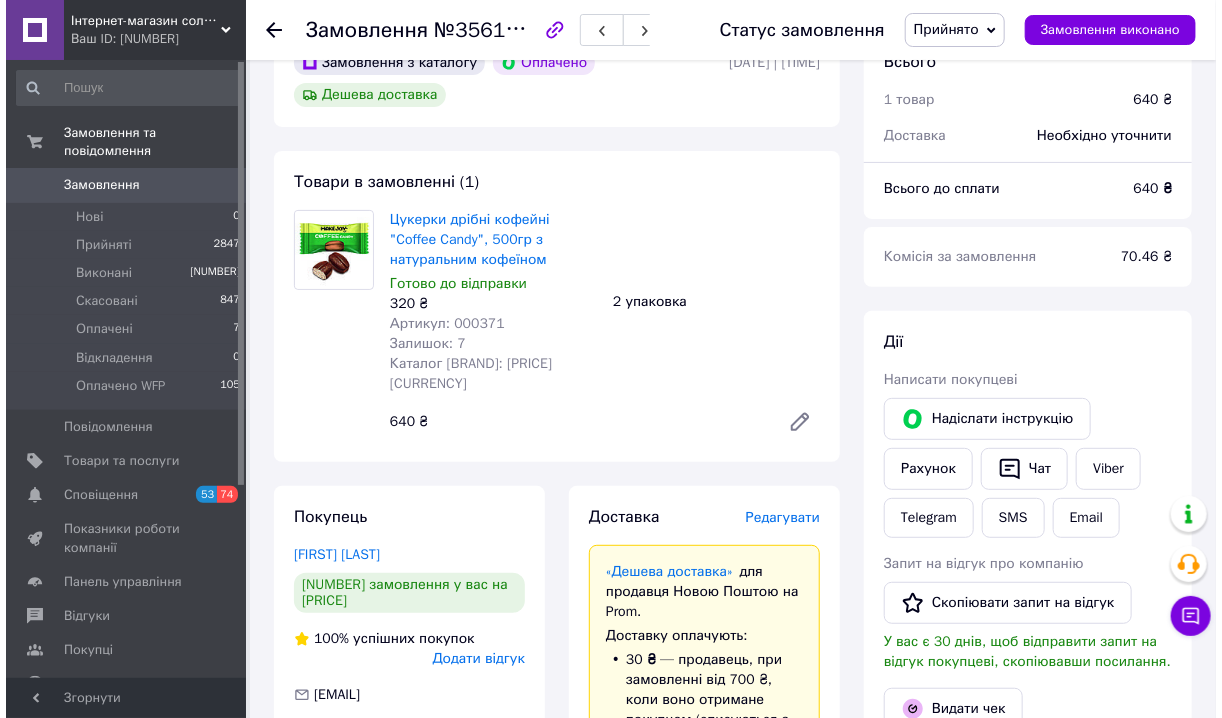 scroll, scrollTop: 160, scrollLeft: 0, axis: vertical 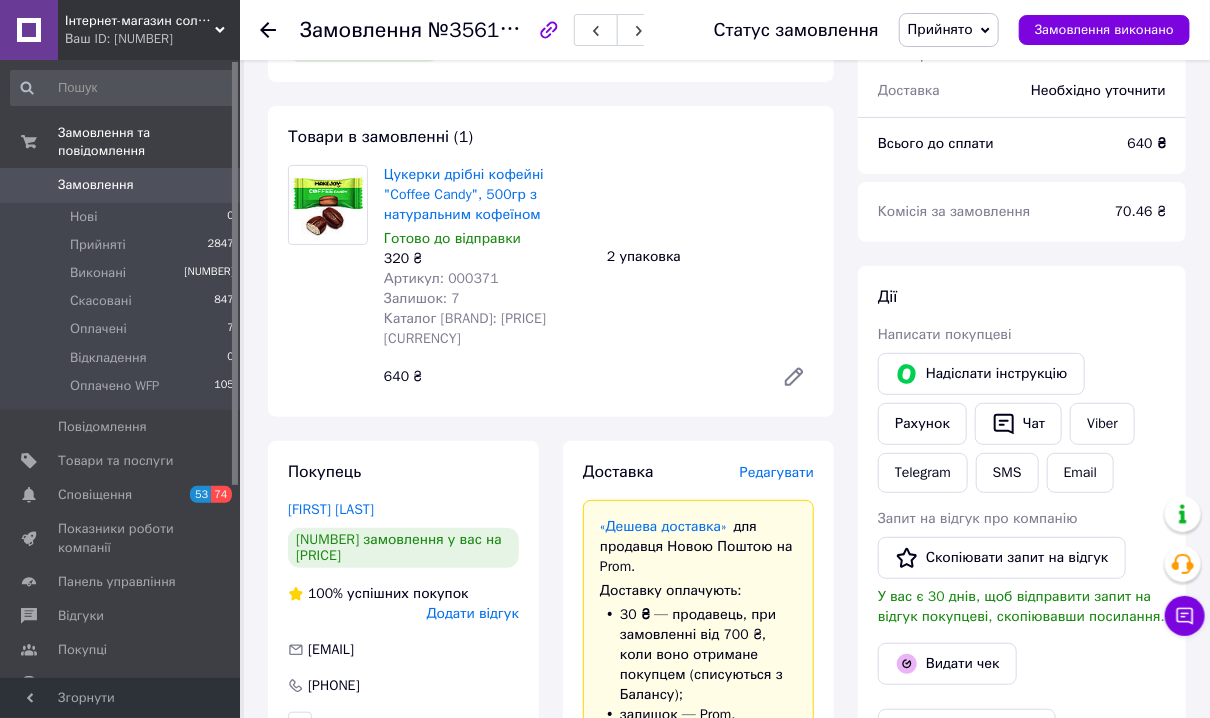click on "Редагувати" at bounding box center (777, 472) 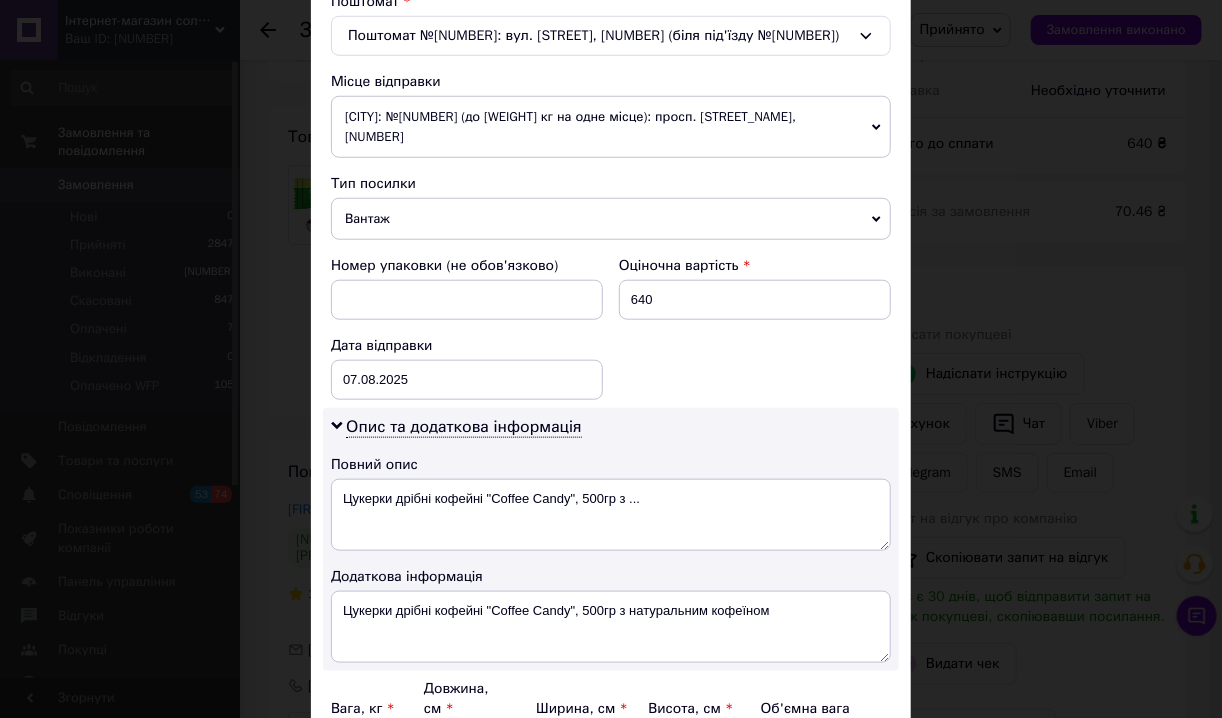 scroll, scrollTop: 720, scrollLeft: 0, axis: vertical 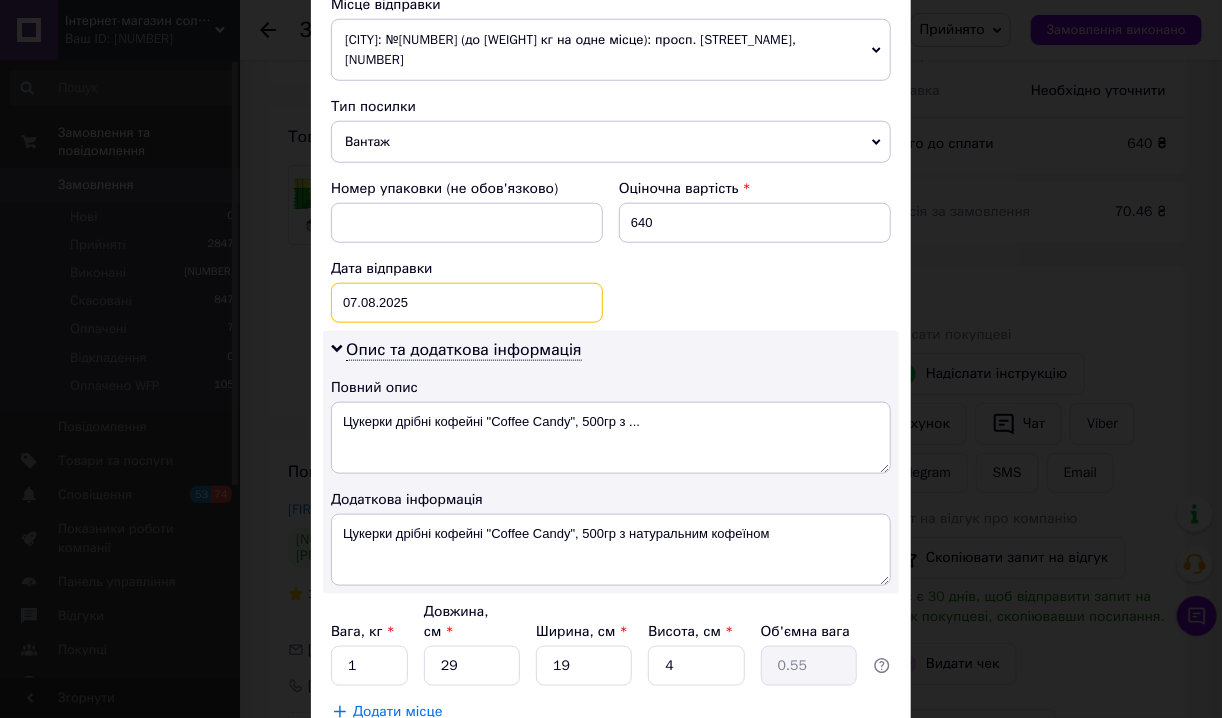 click on "07.08.2025 < 2025 > < Август > Пн Вт Ср Чт Пт Сб Вс 28 29 30 31 1 2 3 4 5 6 7 8 9 10 11 12 13 14 15 16 17 18 19 20 21 22 23 24 25 26 27 28 29 30 31 1 2 3 4 5 6 7" at bounding box center (467, 303) 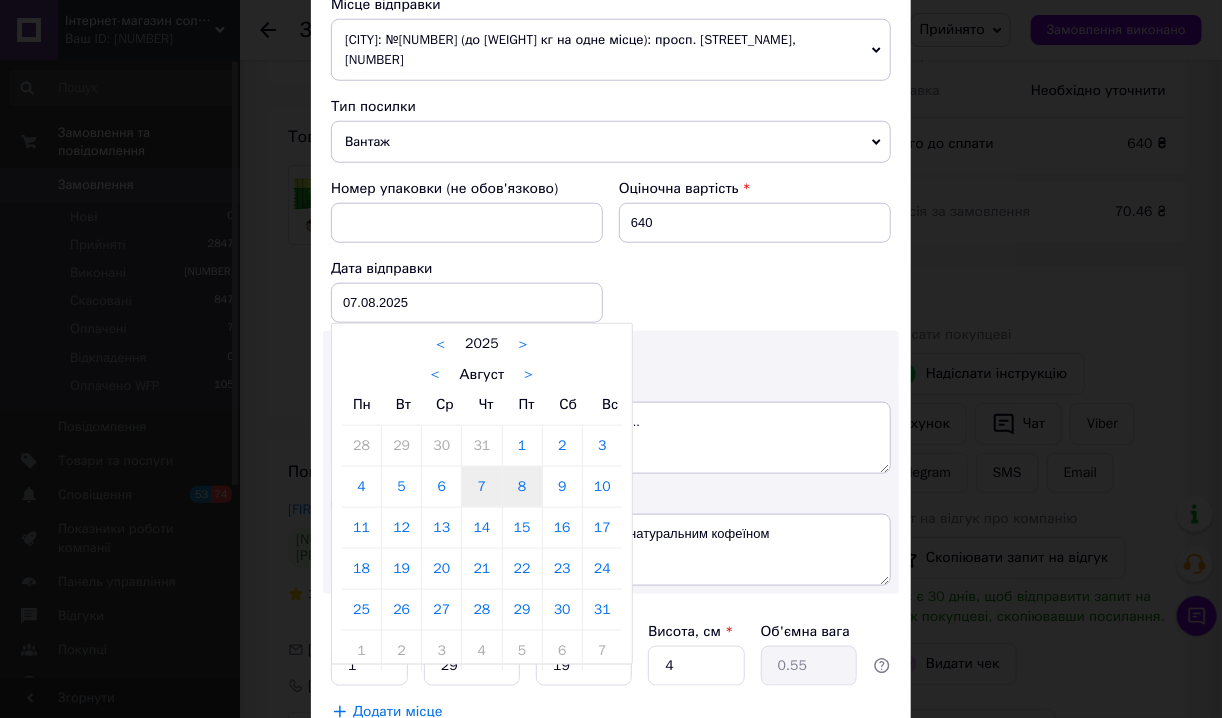 click on "8" at bounding box center [522, 487] 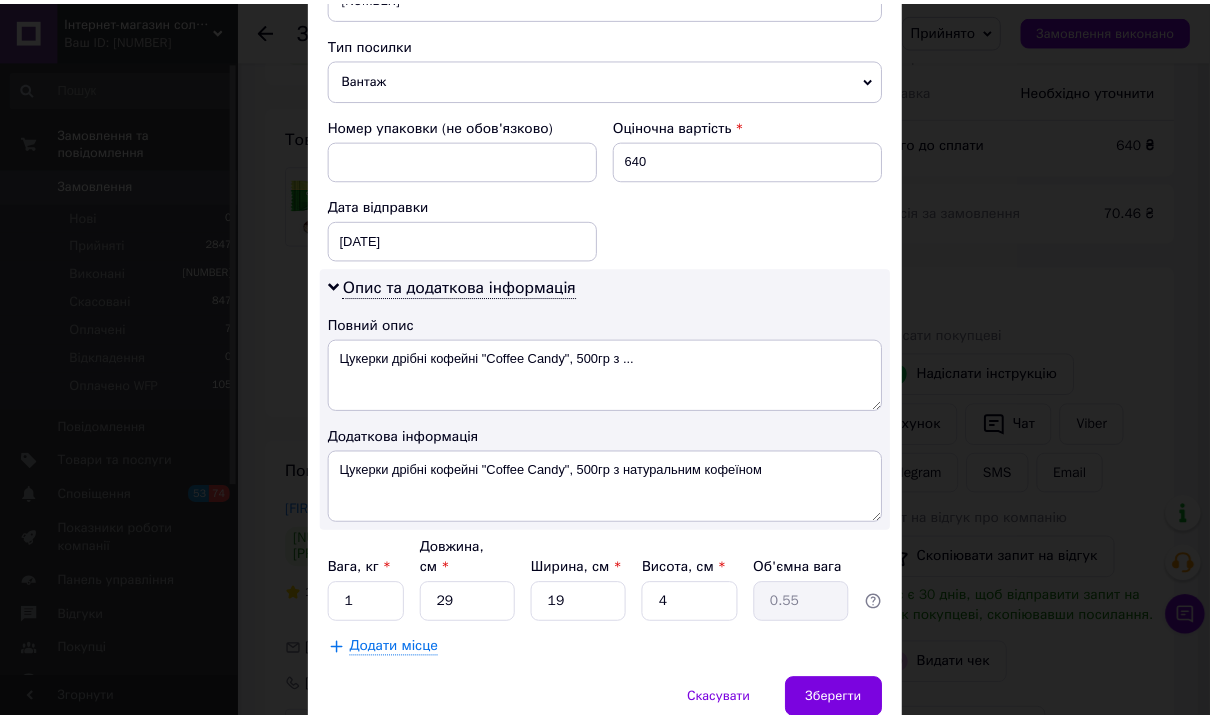 scroll, scrollTop: 847, scrollLeft: 0, axis: vertical 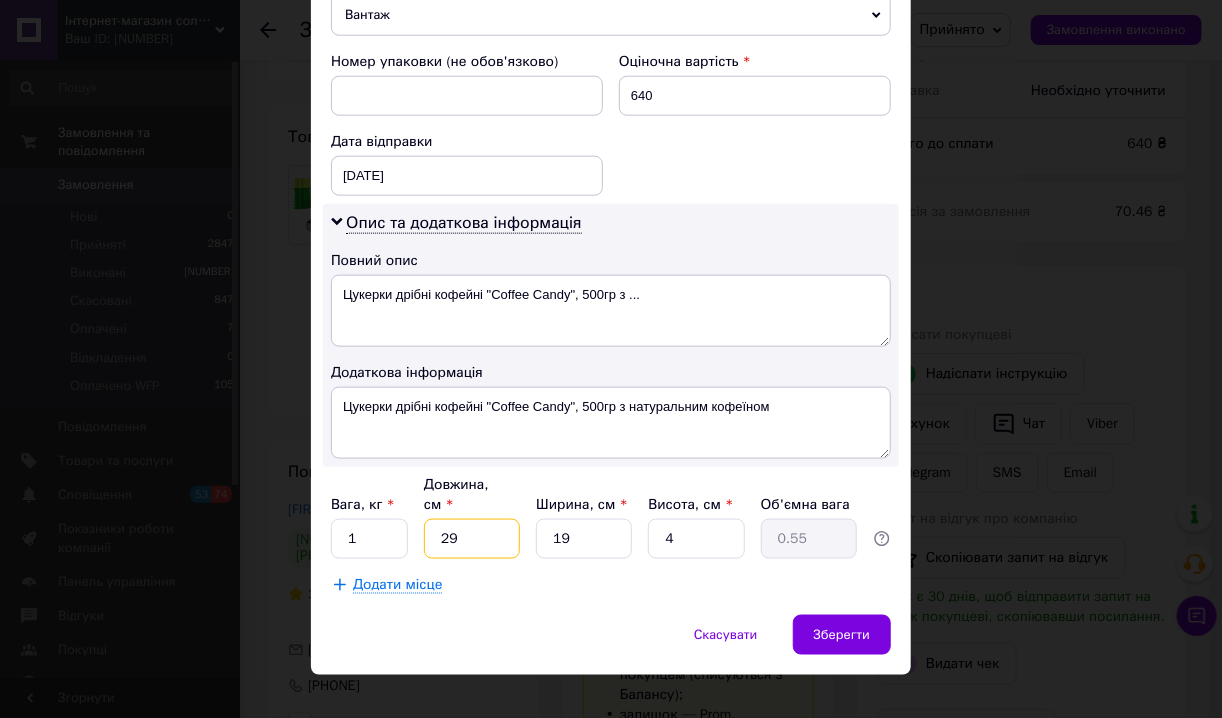 click on "29" at bounding box center (472, 539) 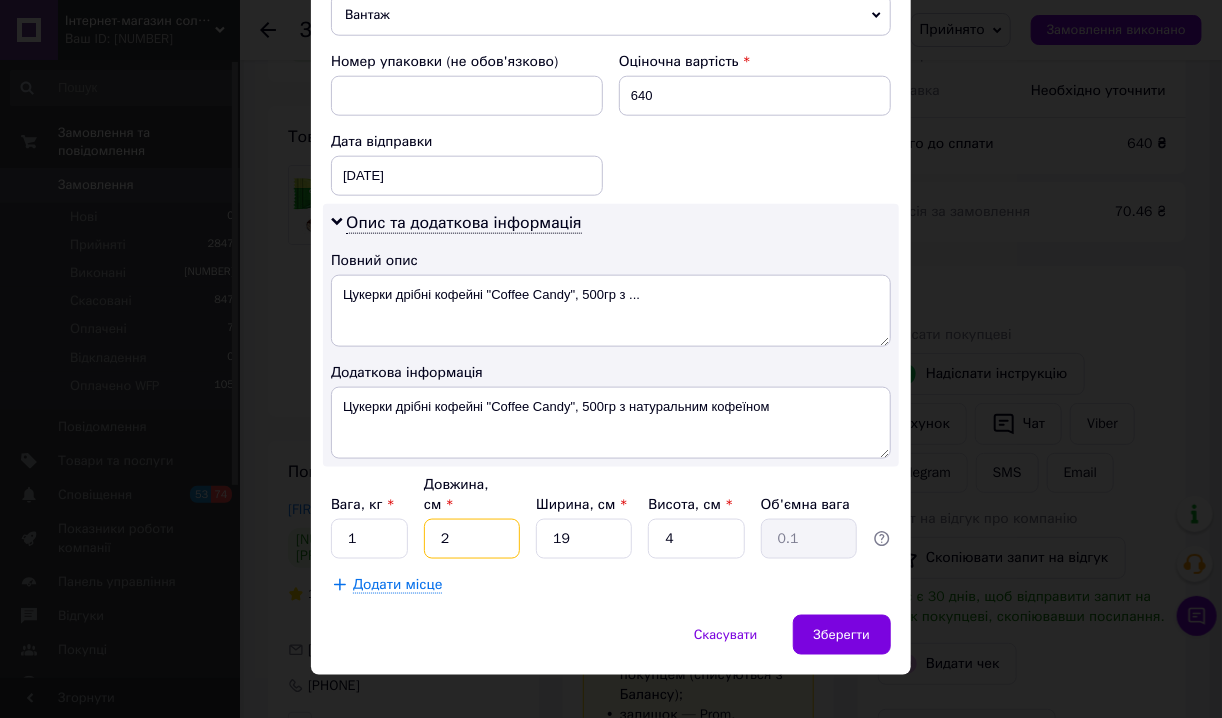 type 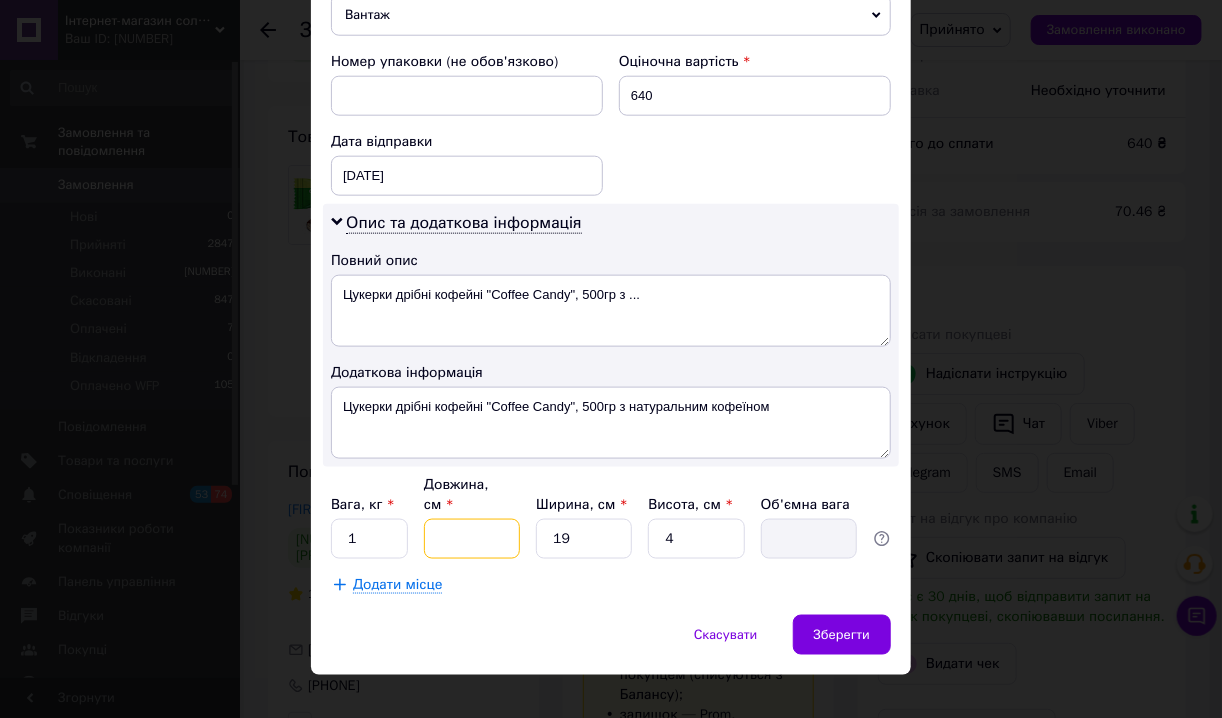 type on "3" 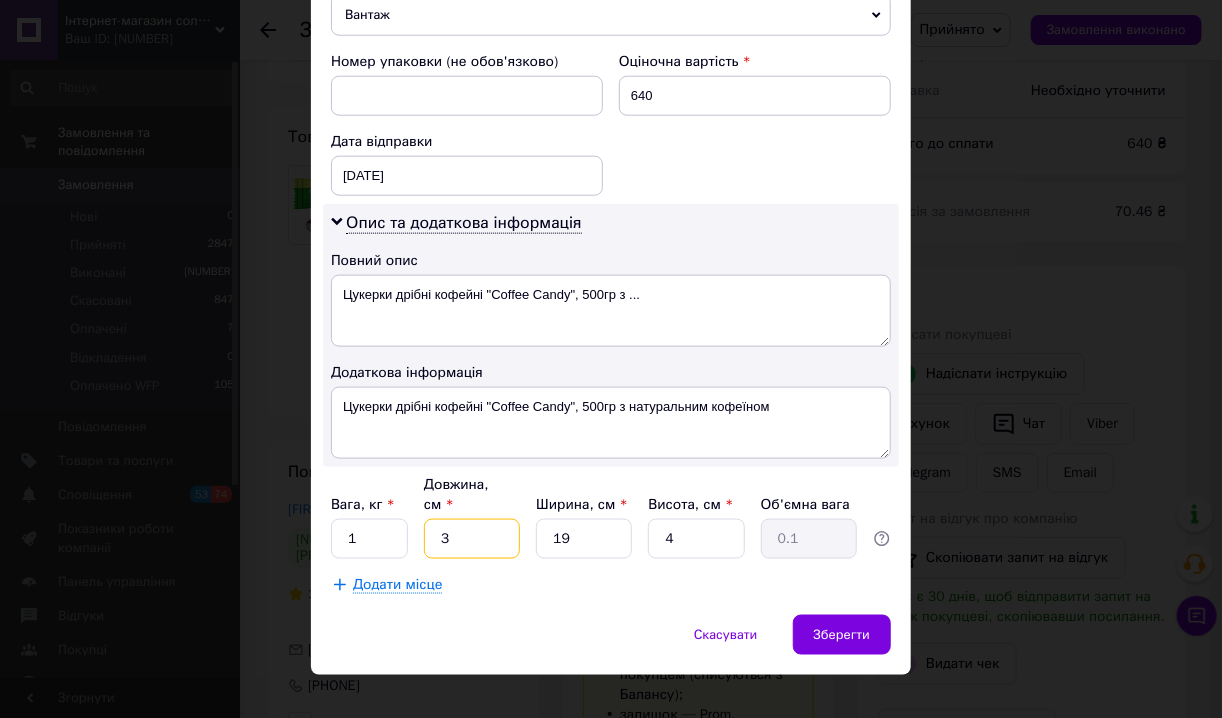 type on "30" 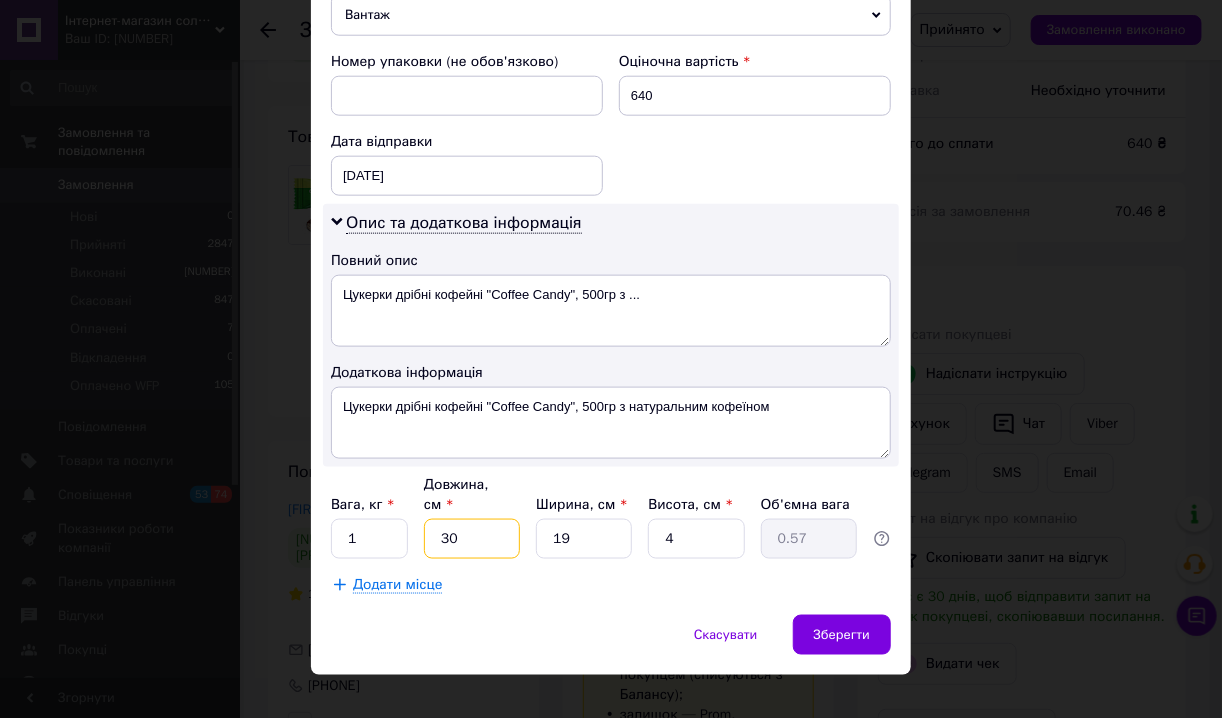 type on "30" 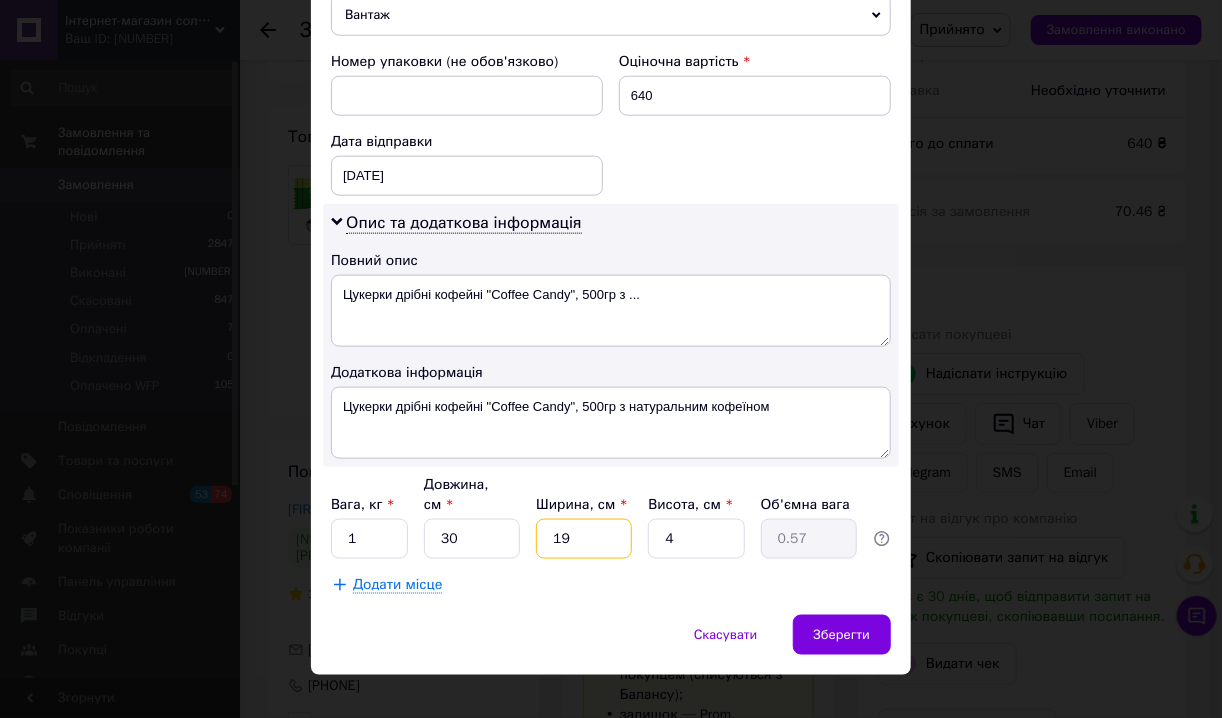 click on "19" at bounding box center (584, 539) 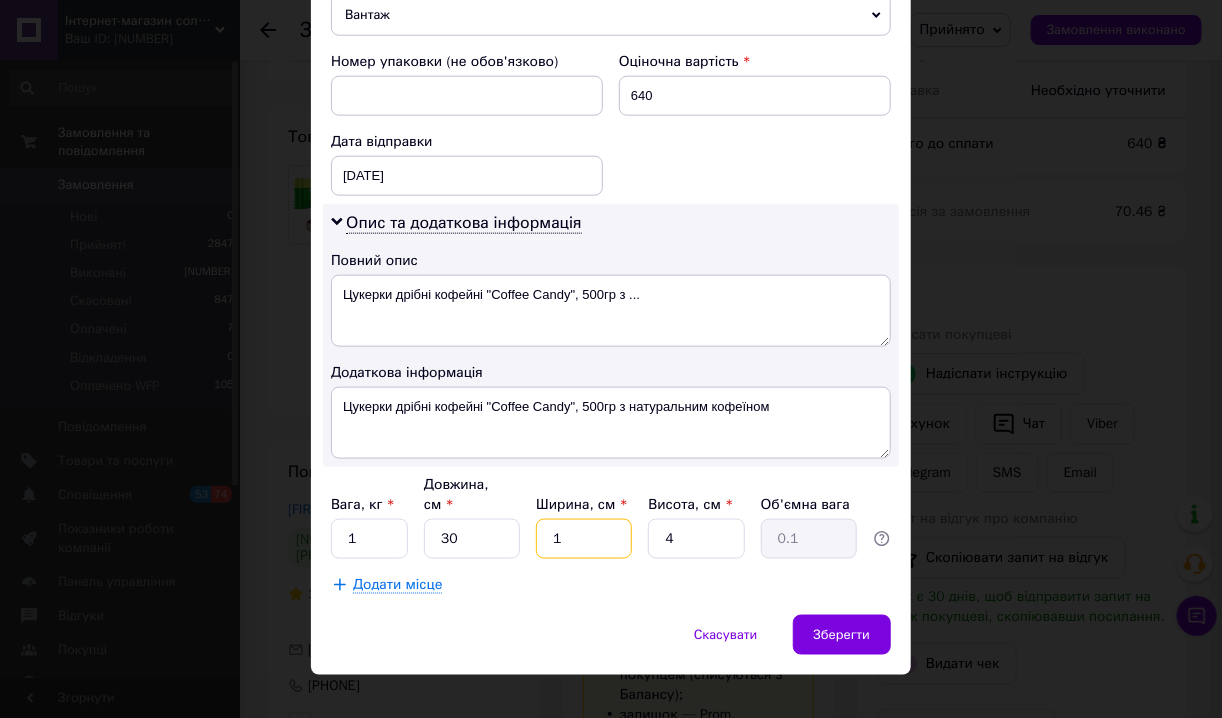 type 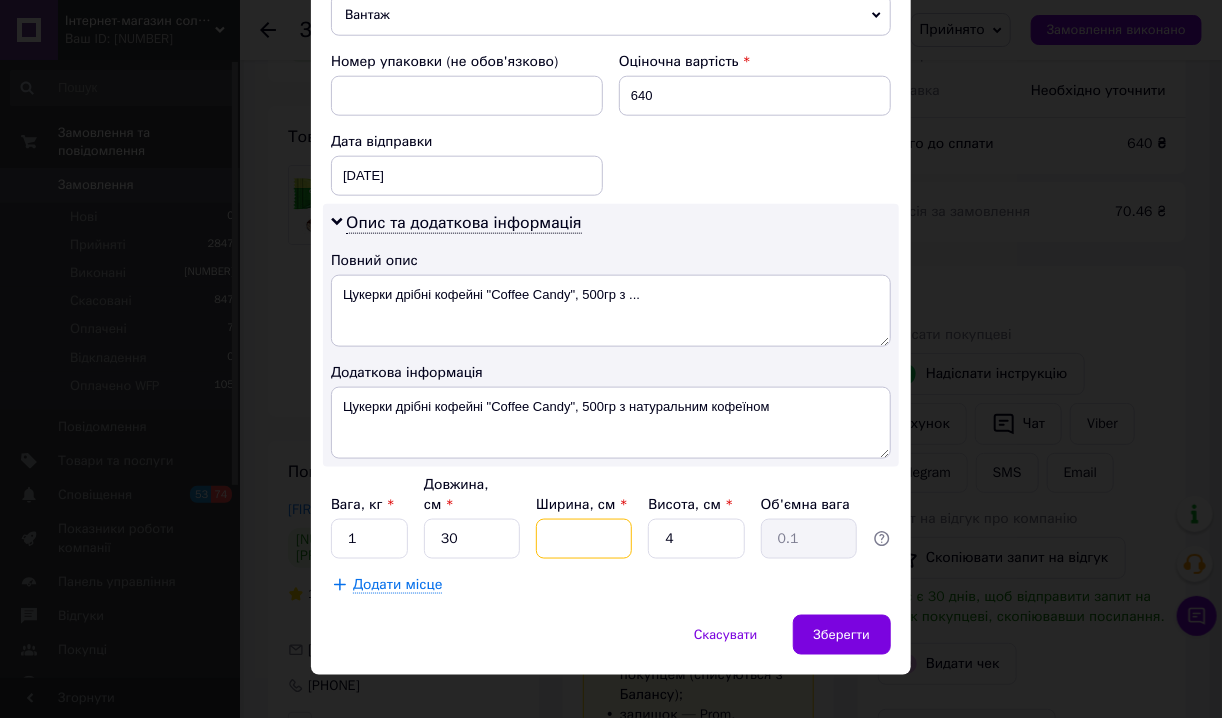 type 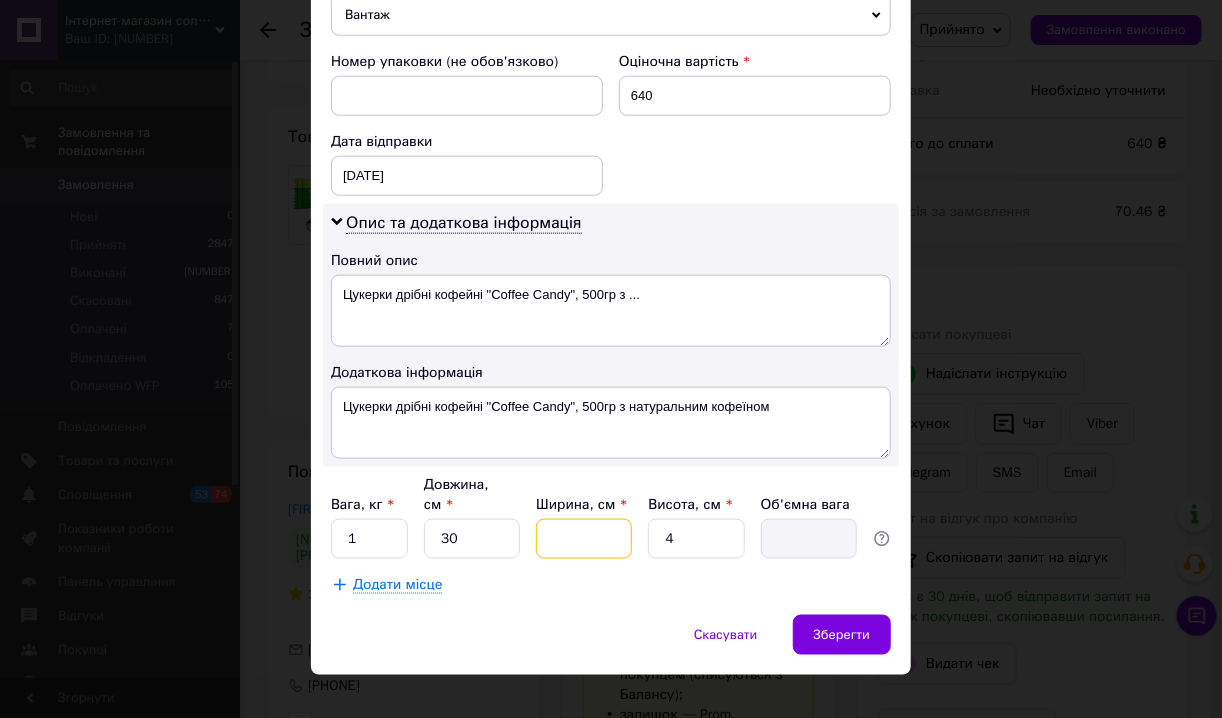 type on "2" 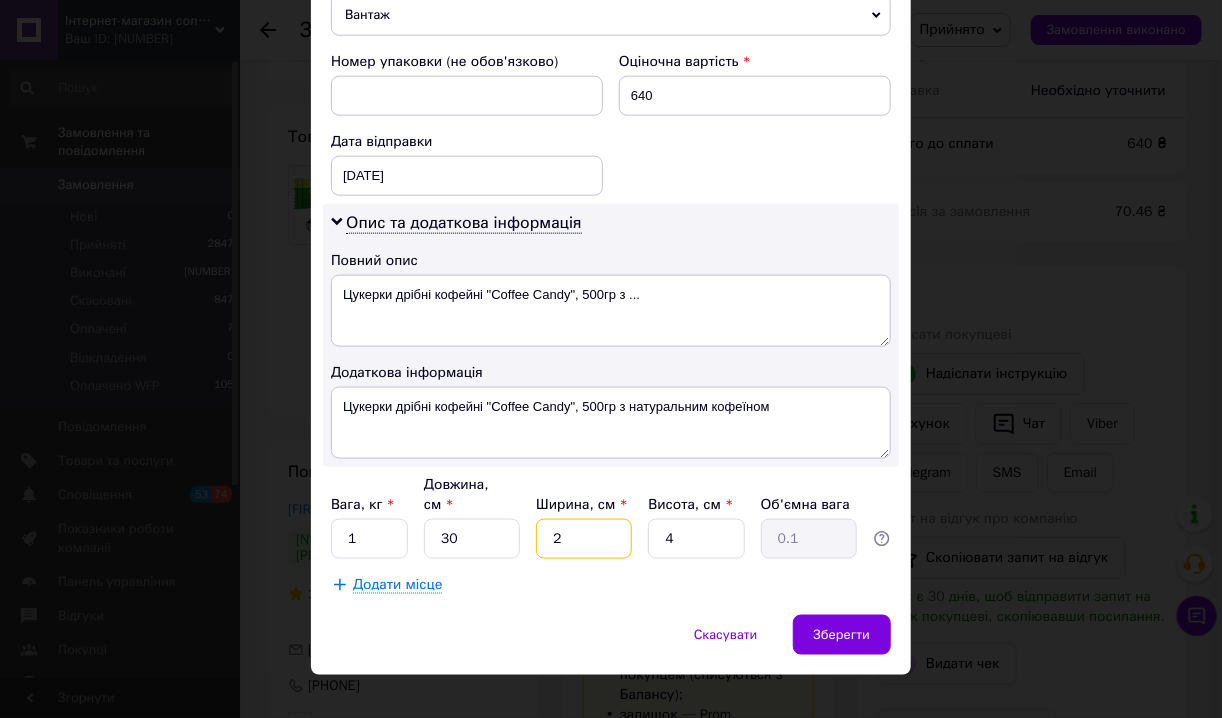 type on "21" 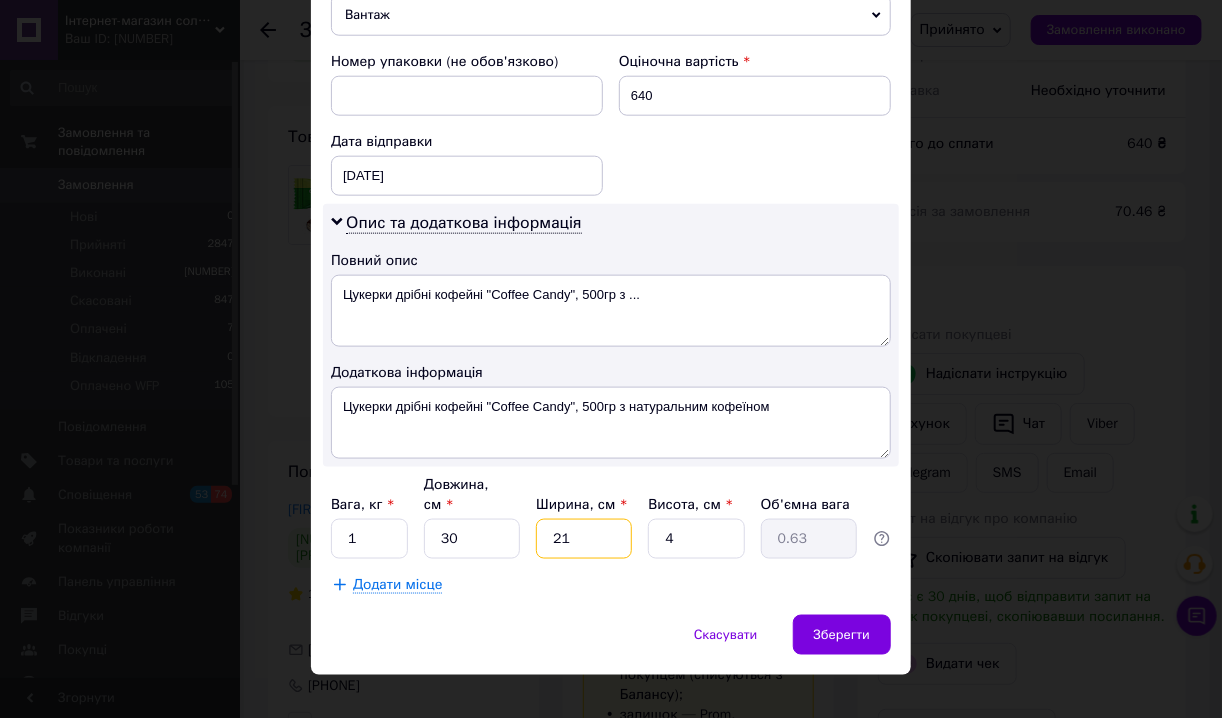 type on "21" 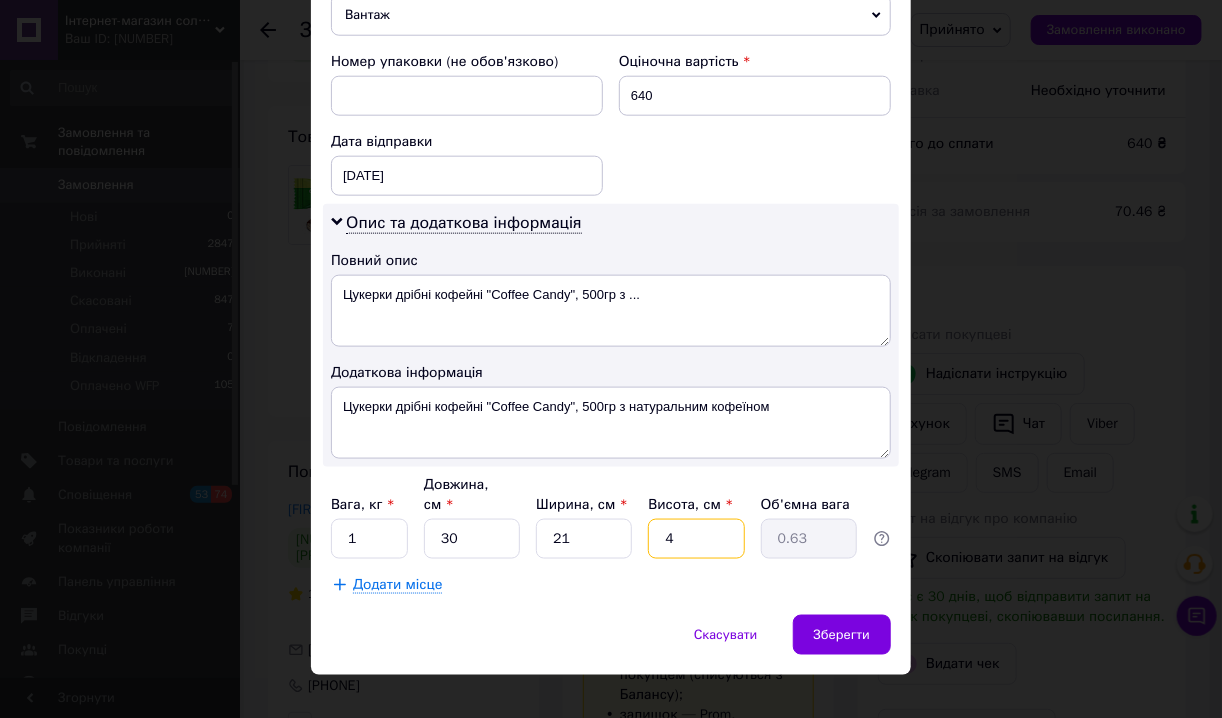 click on "4" at bounding box center [696, 539] 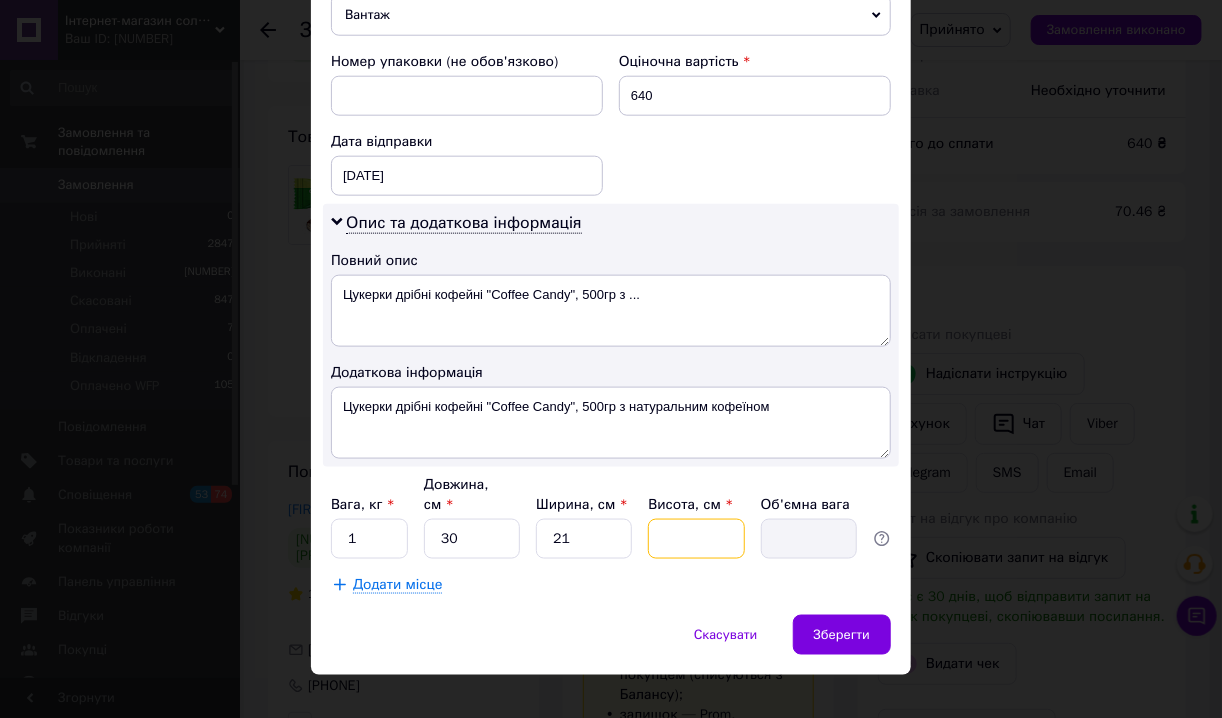 type on "1" 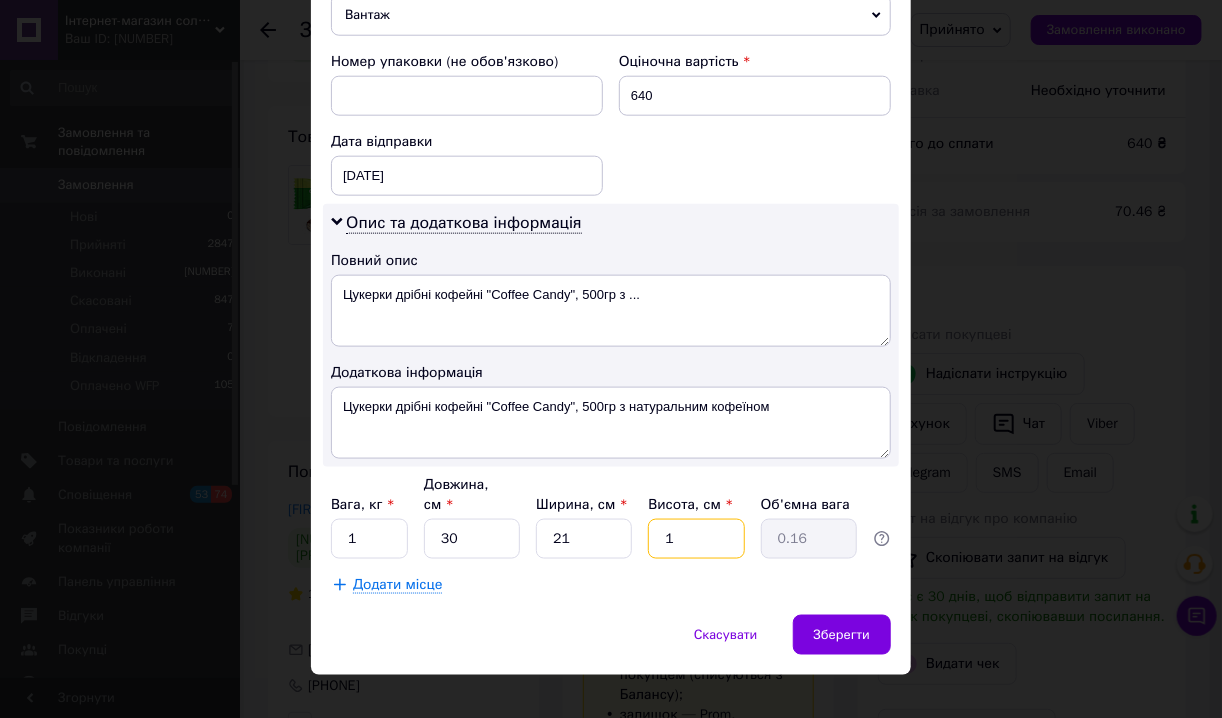 type on "15" 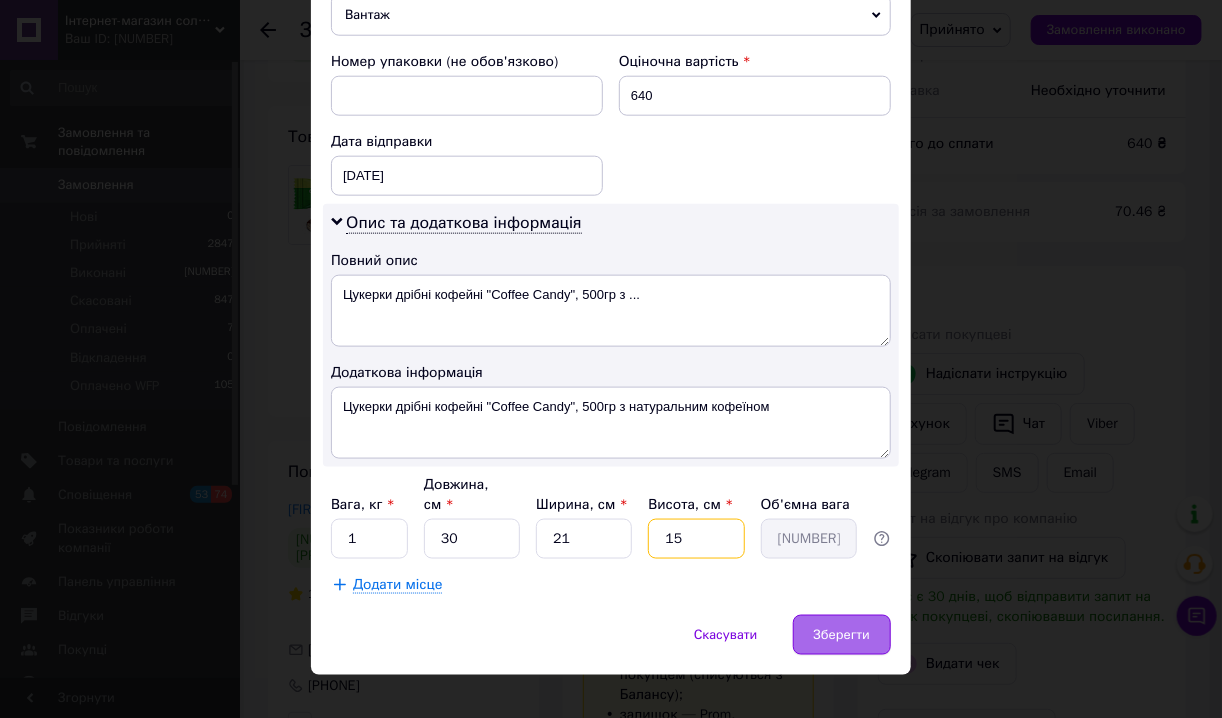 type on "15" 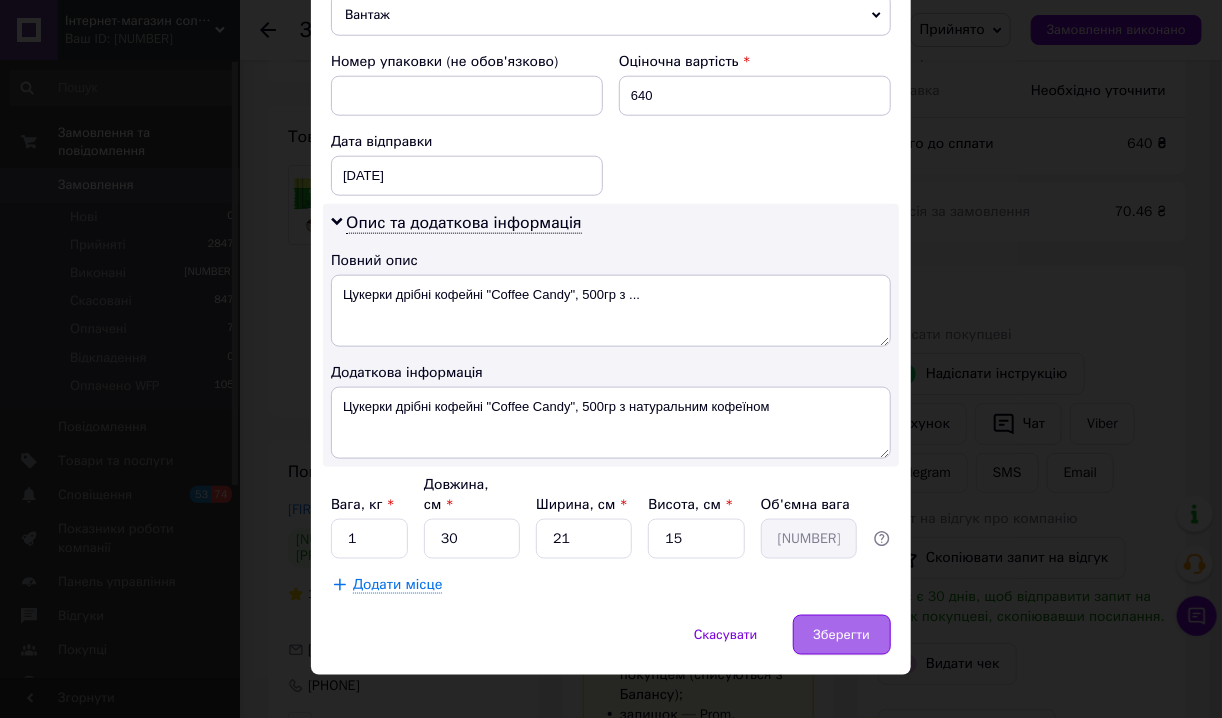 click on "Зберегти" at bounding box center [842, 635] 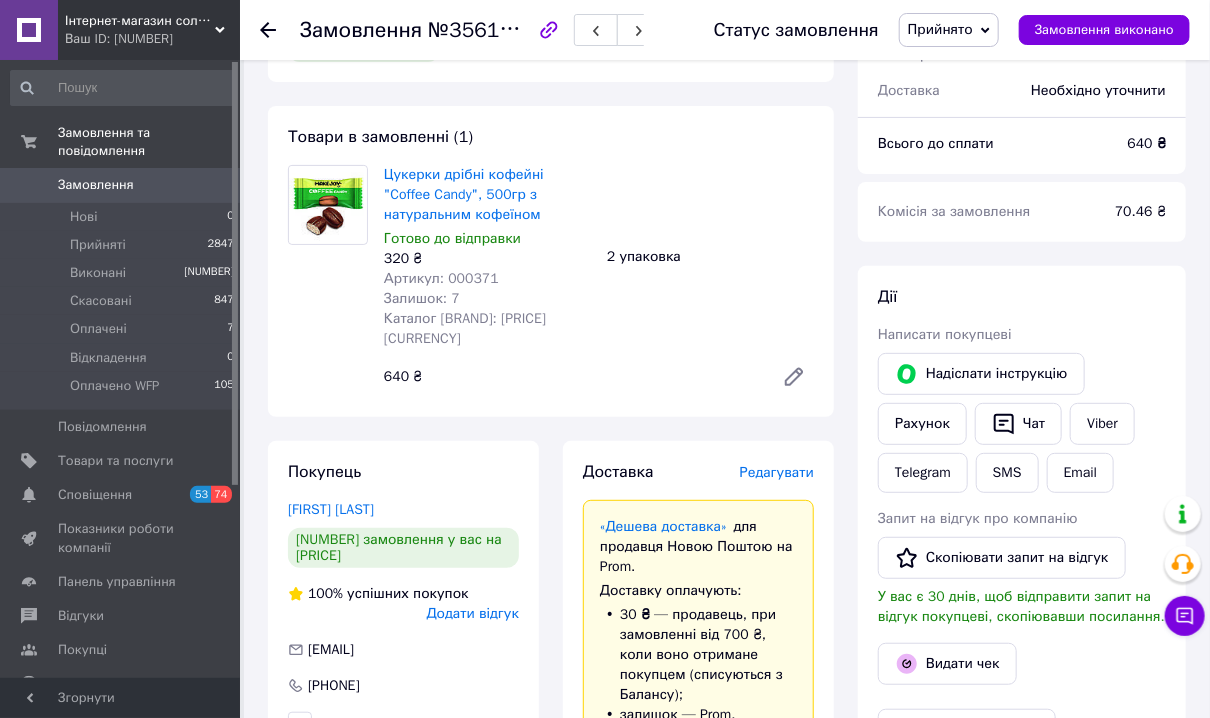 click on "Замовлення 0" at bounding box center (123, 185) 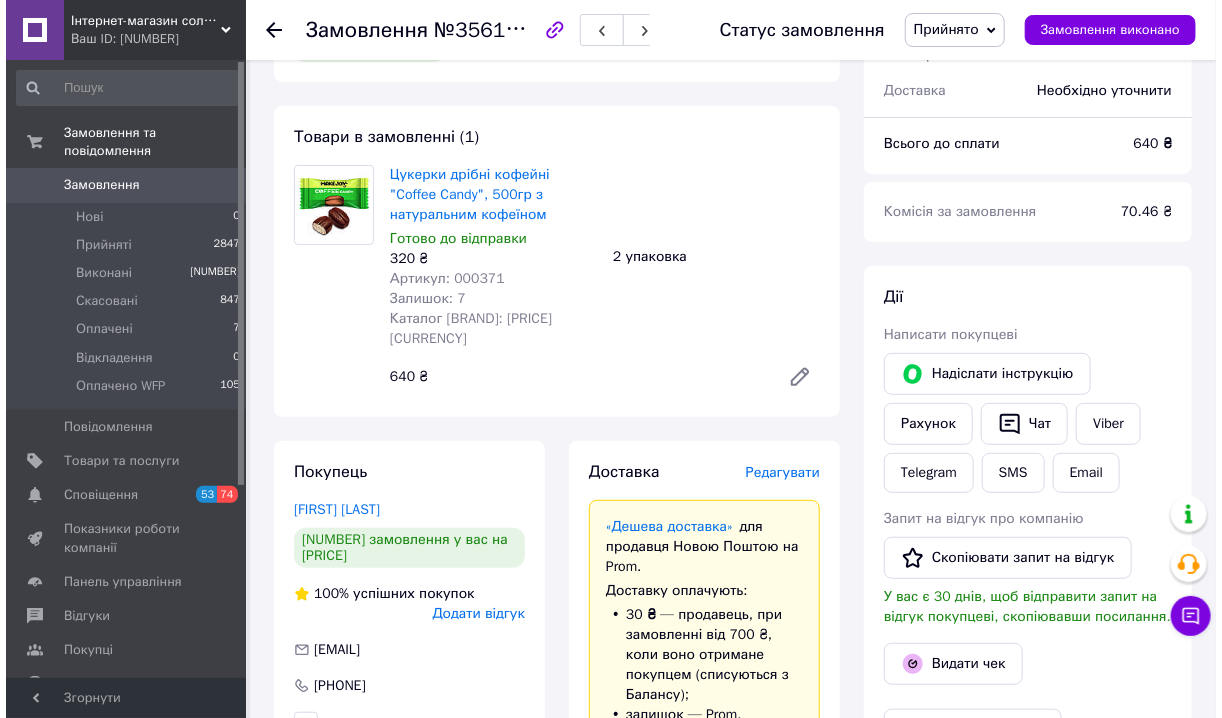 scroll, scrollTop: 0, scrollLeft: 0, axis: both 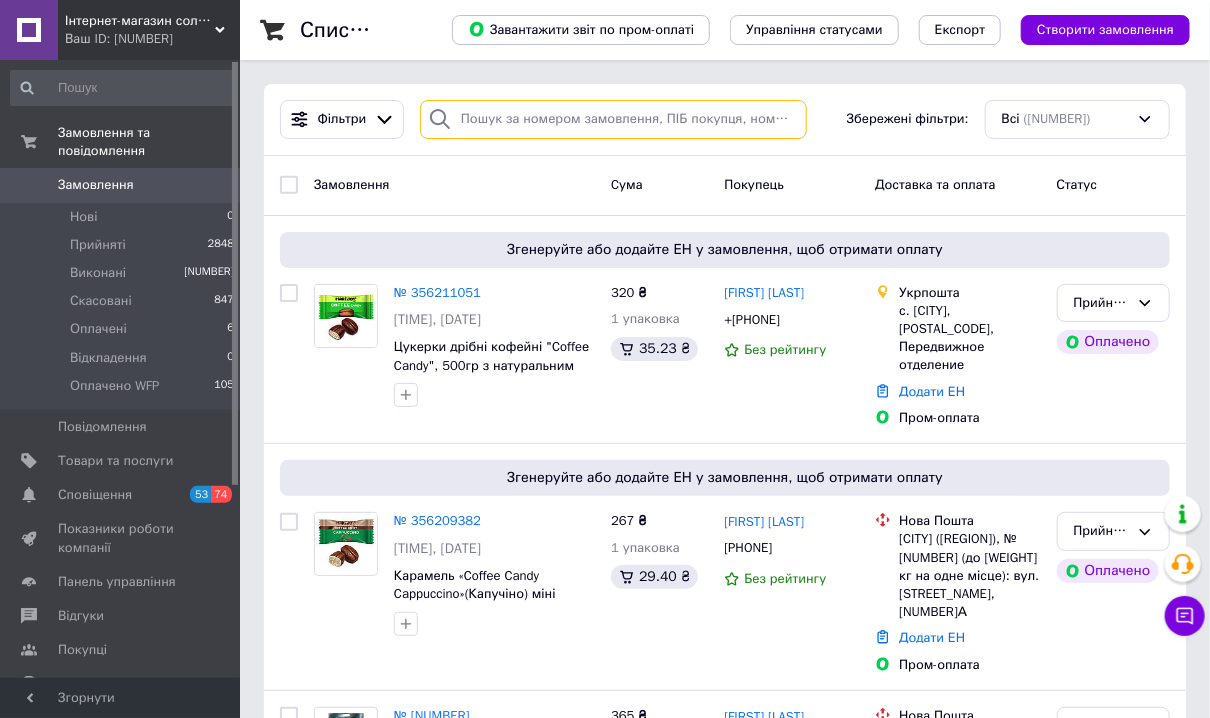click at bounding box center (613, 119) 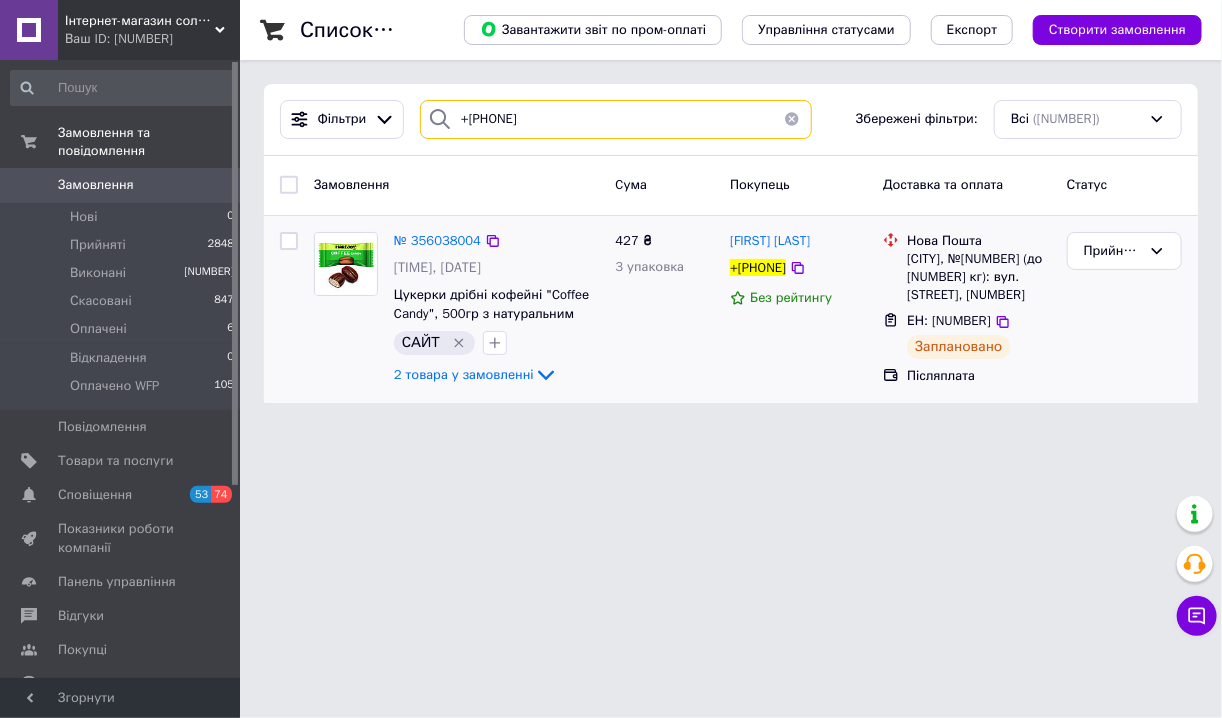 type on "[PHONE]" 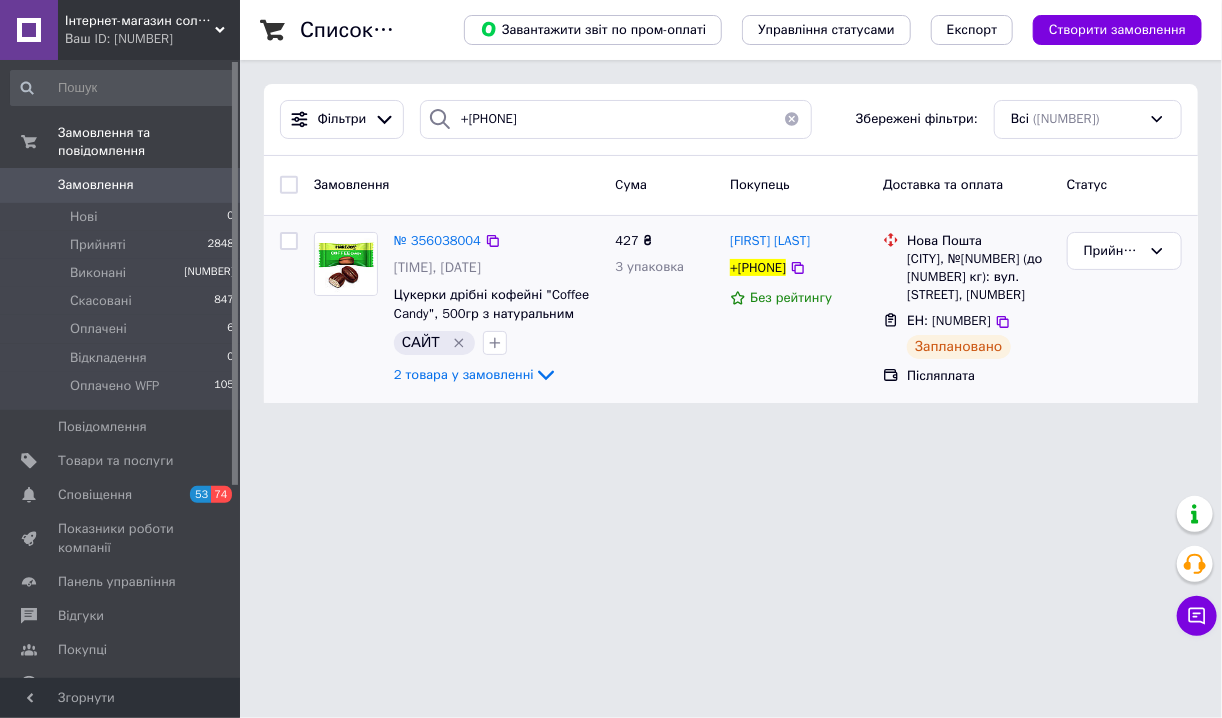 click at bounding box center (346, 264) 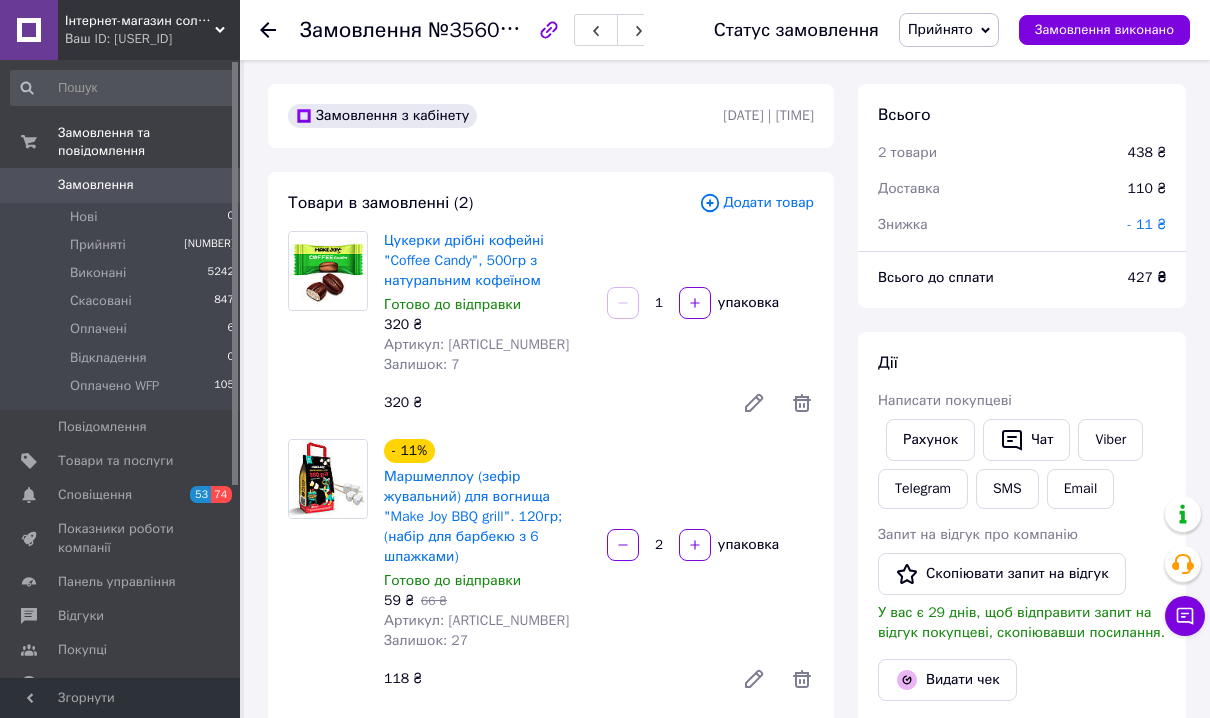 scroll, scrollTop: 0, scrollLeft: 0, axis: both 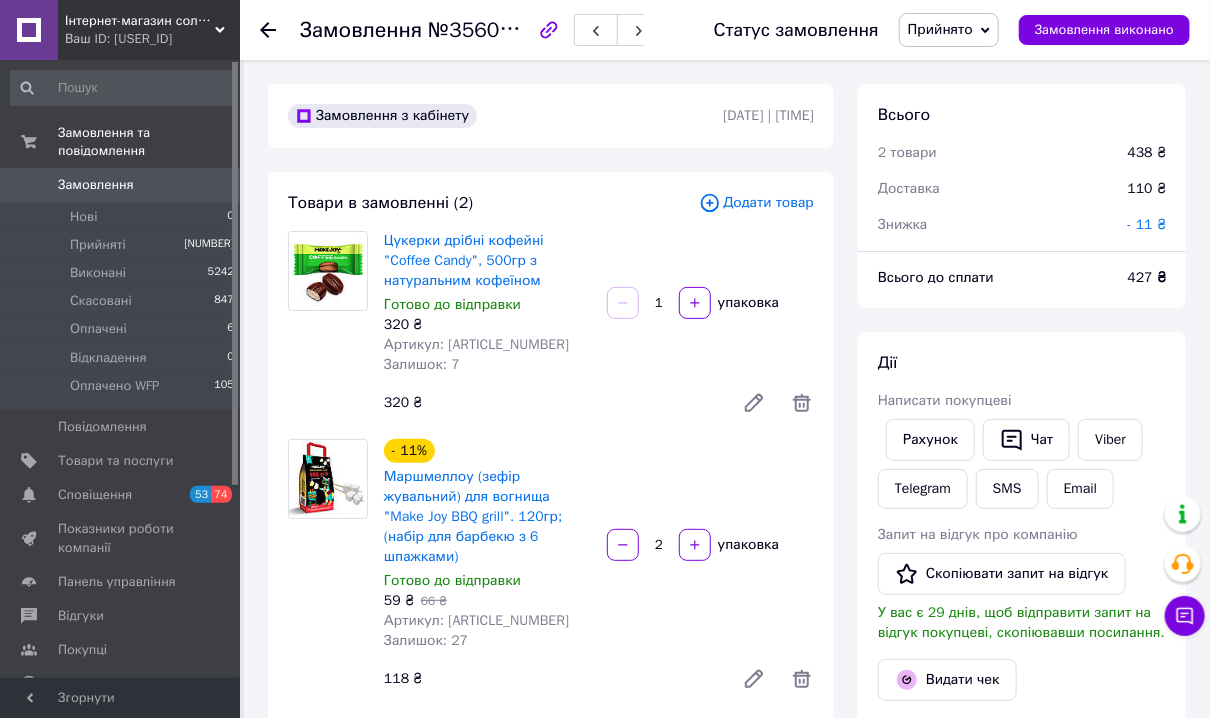 click on "Додати товар" at bounding box center (756, 203) 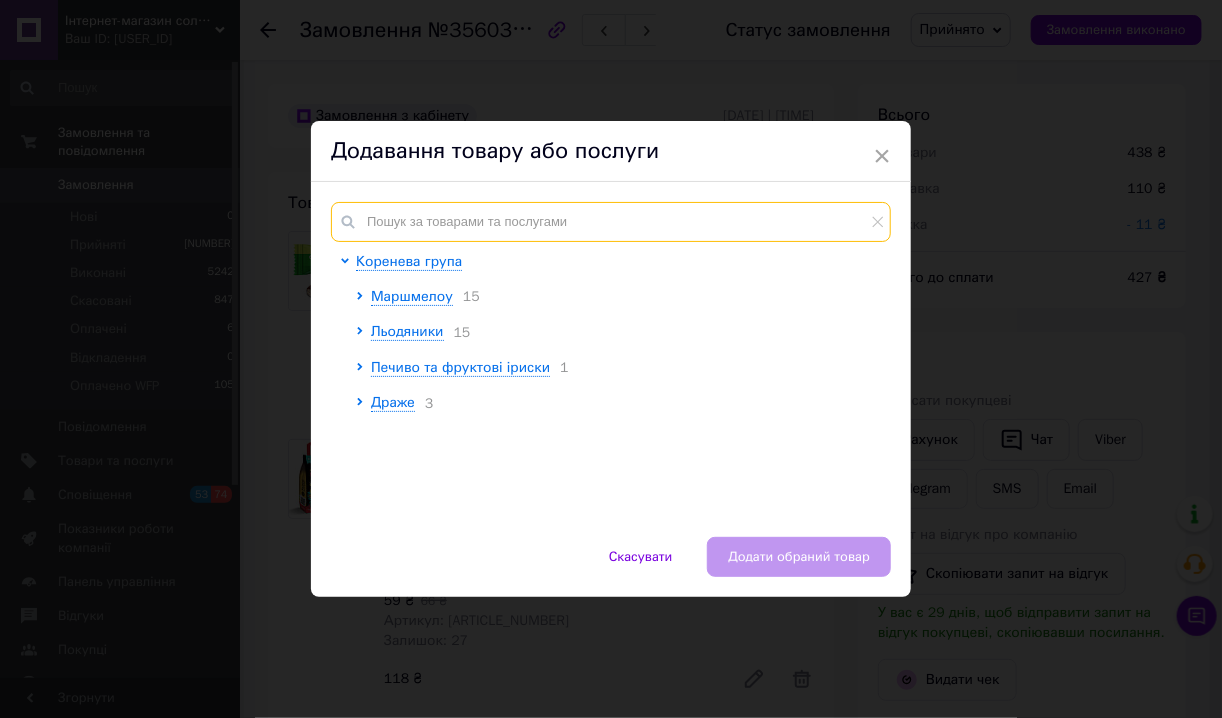 click at bounding box center [611, 222] 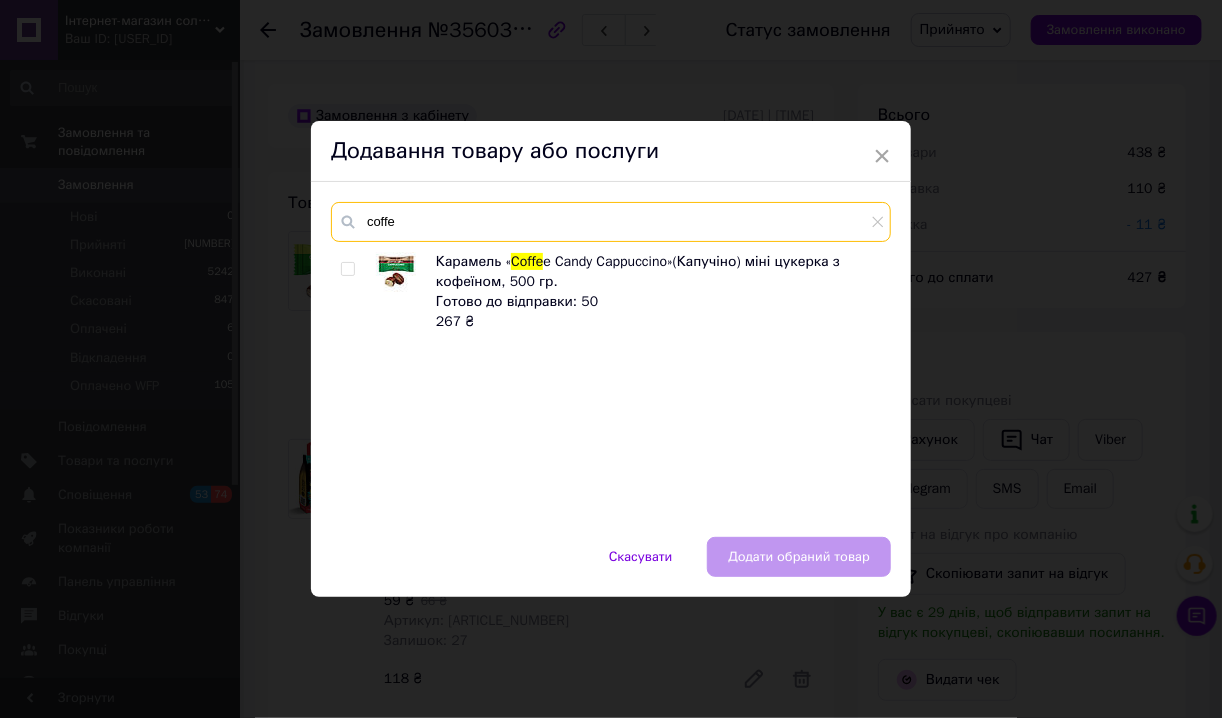 type on "coffe" 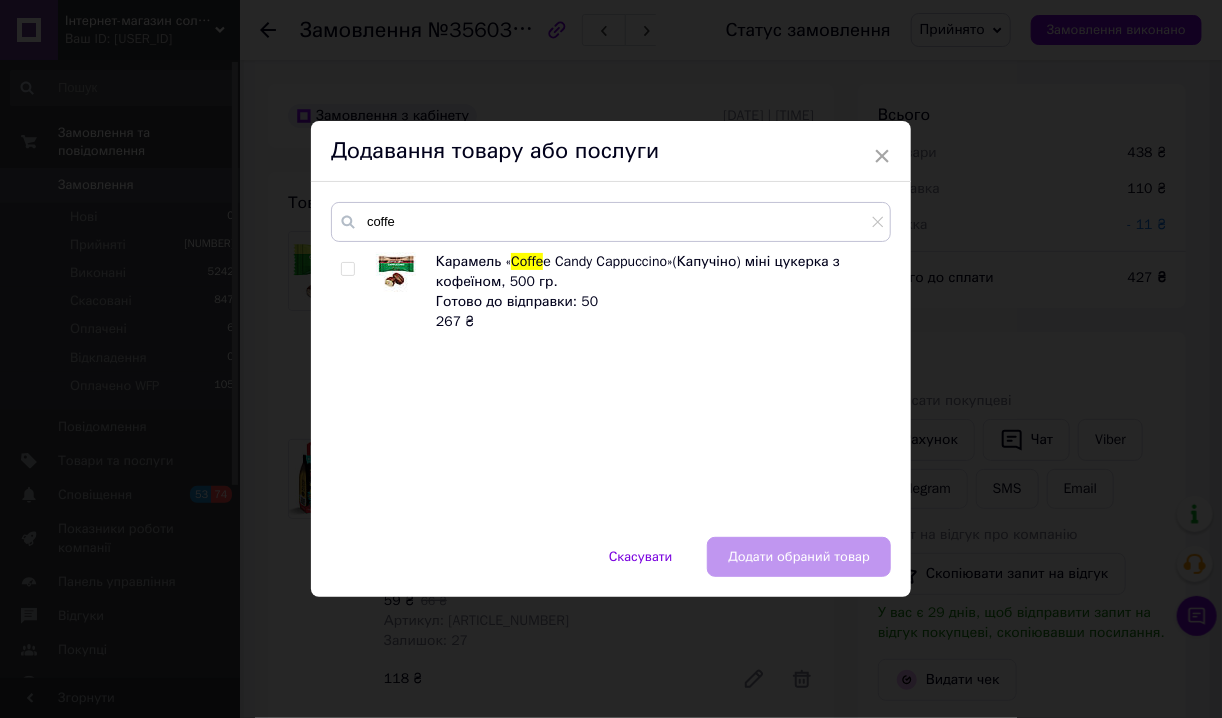 click at bounding box center (351, 292) 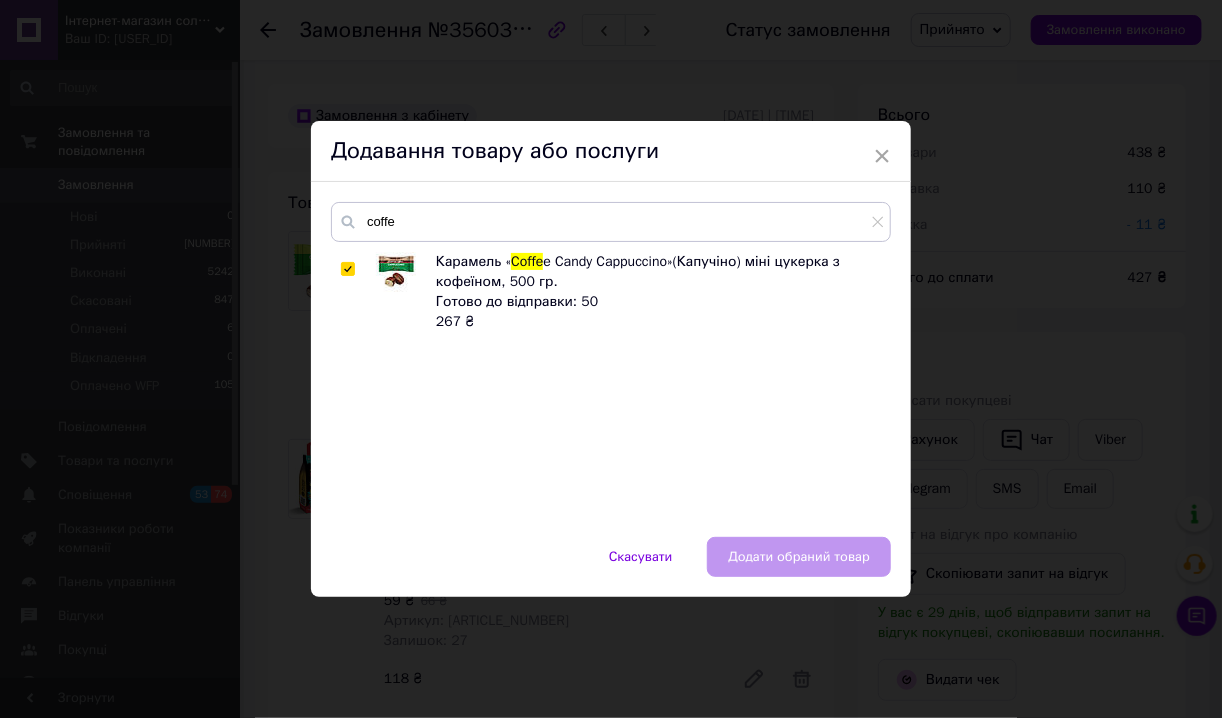 checkbox on "true" 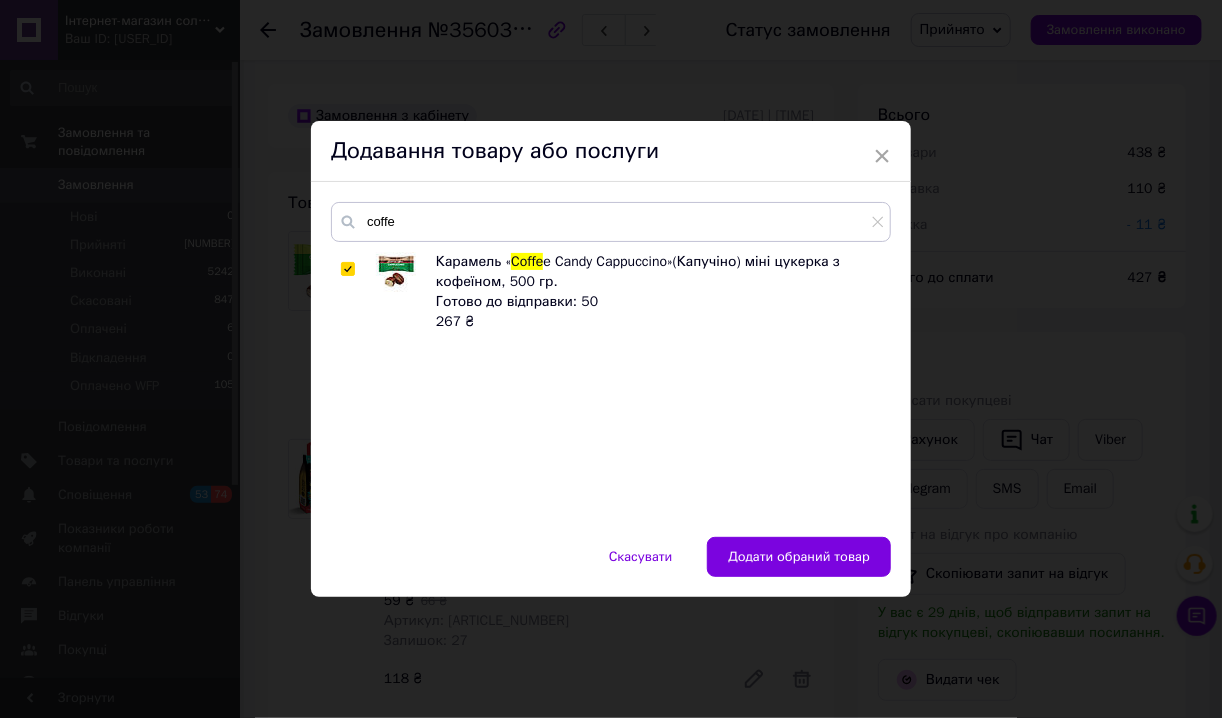 click on "Додати обраний товар" at bounding box center (799, 557) 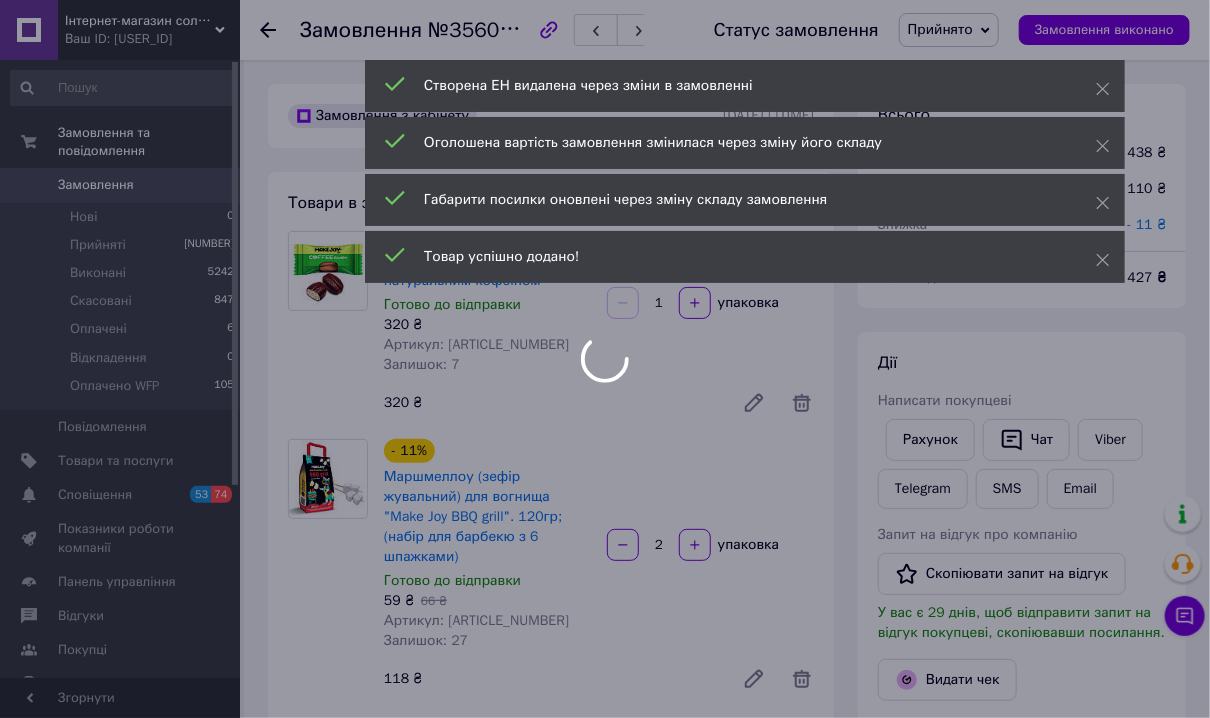 scroll, scrollTop: 192, scrollLeft: 0, axis: vertical 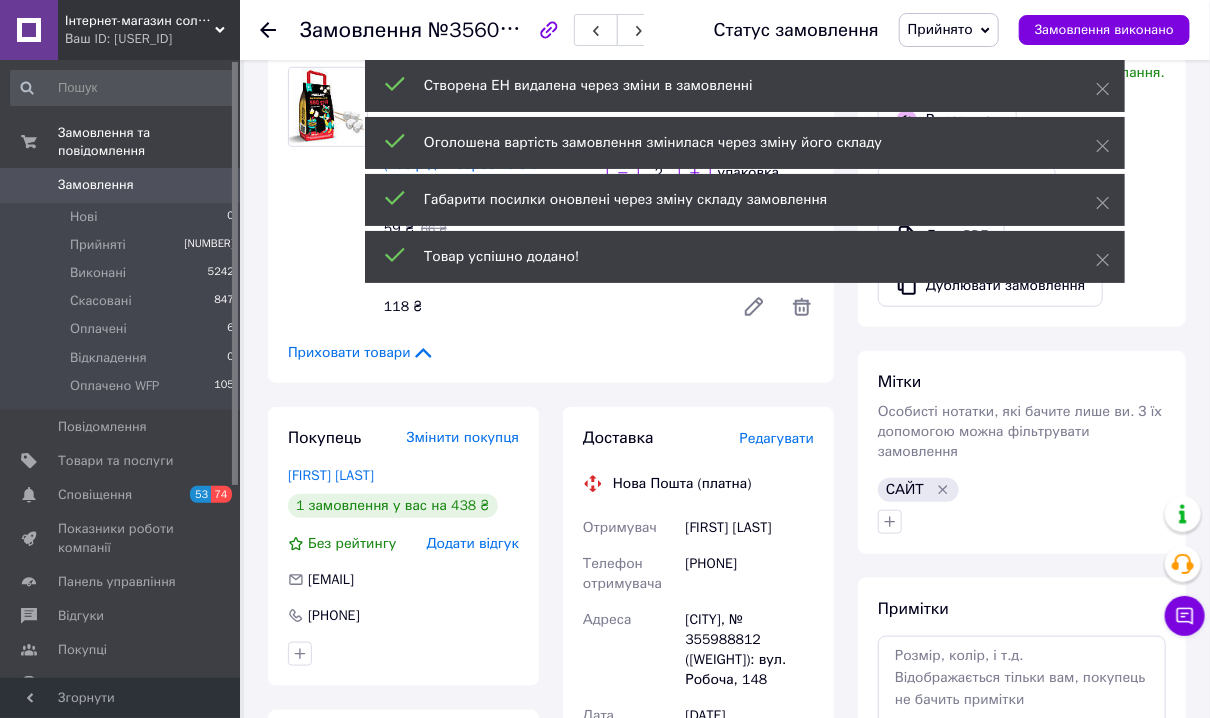 click on "Редагувати" at bounding box center [777, 438] 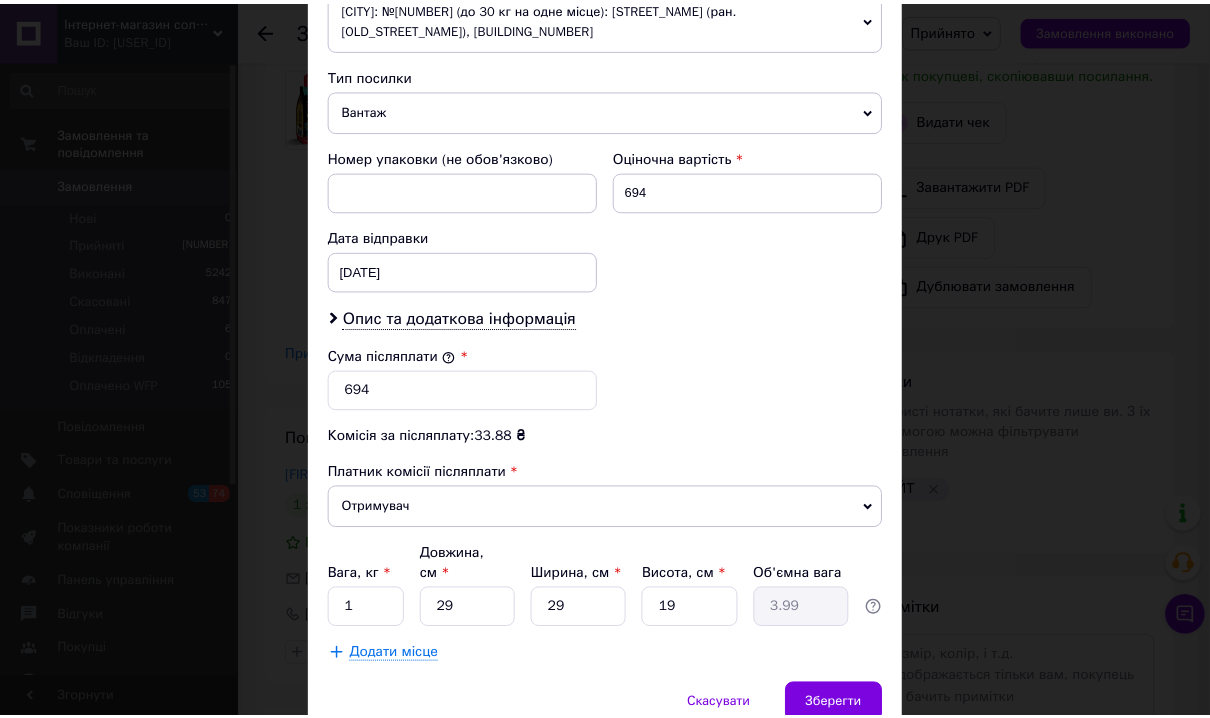 scroll, scrollTop: 821, scrollLeft: 0, axis: vertical 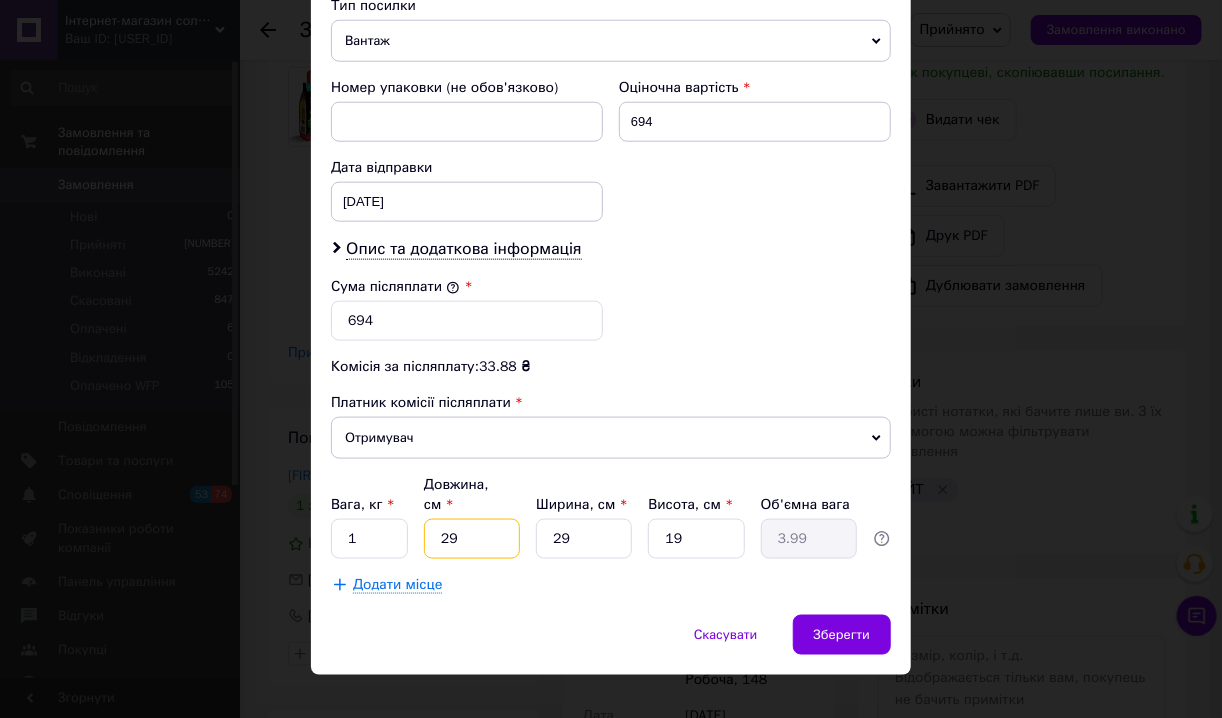 click on "29" at bounding box center (472, 539) 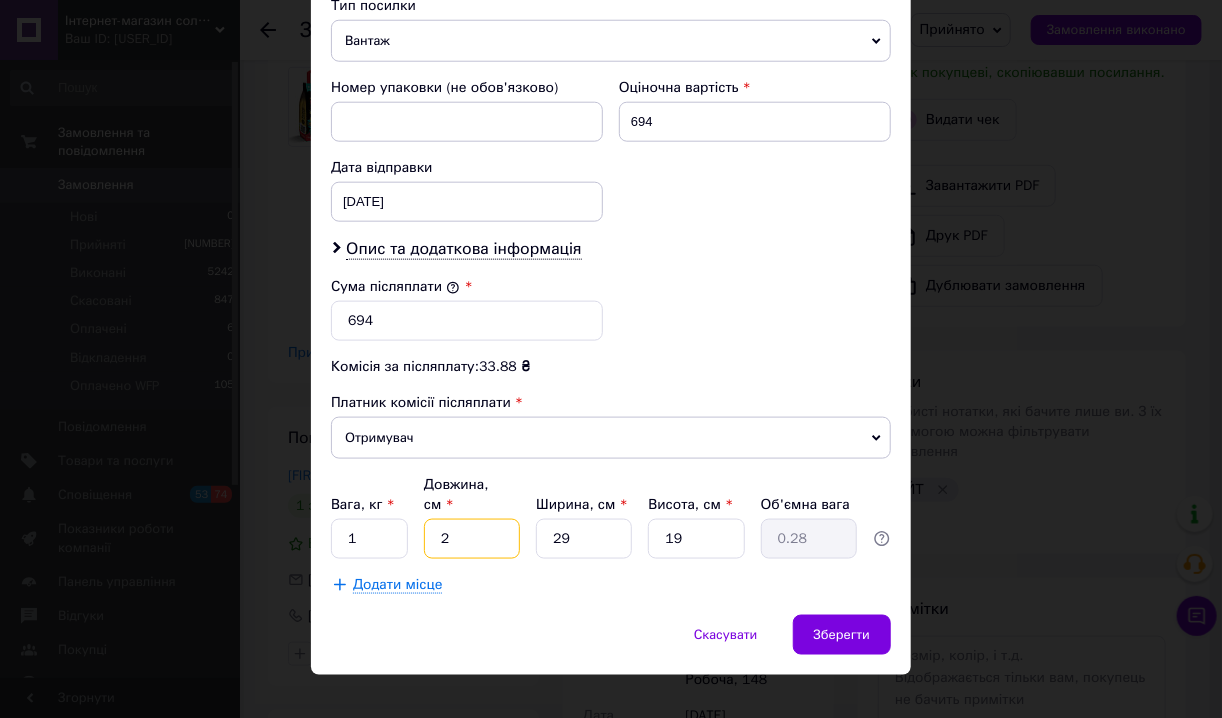 type 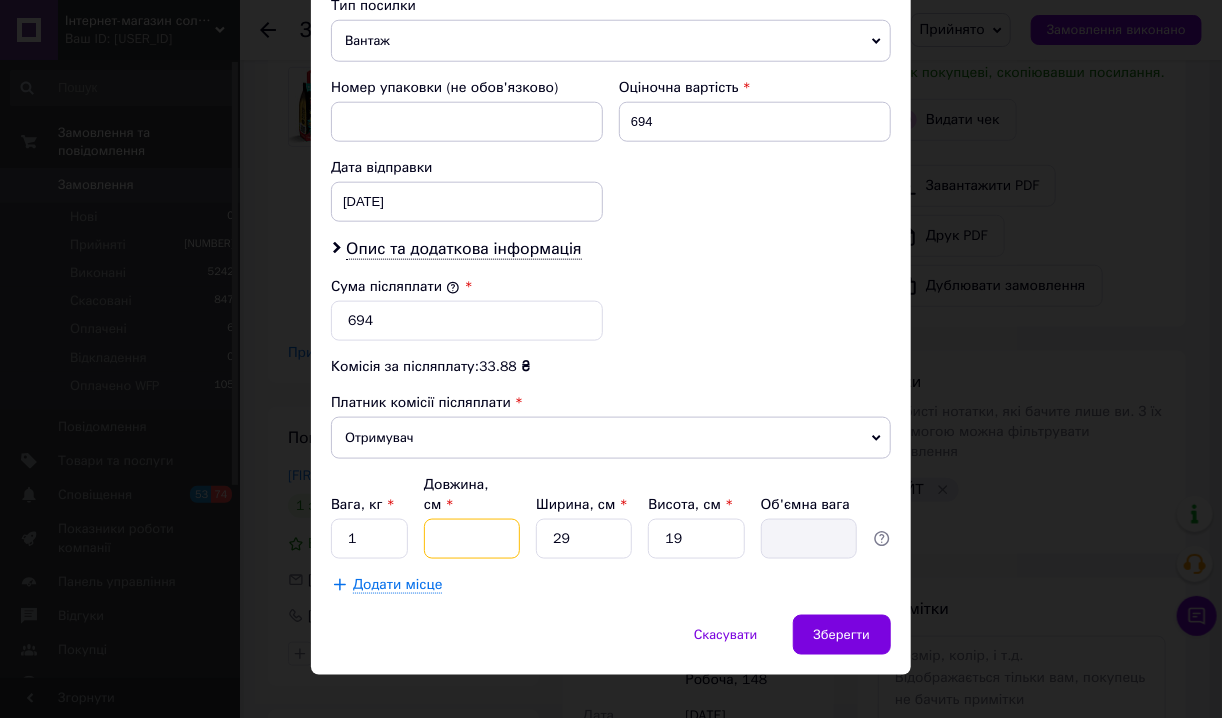 type on "3" 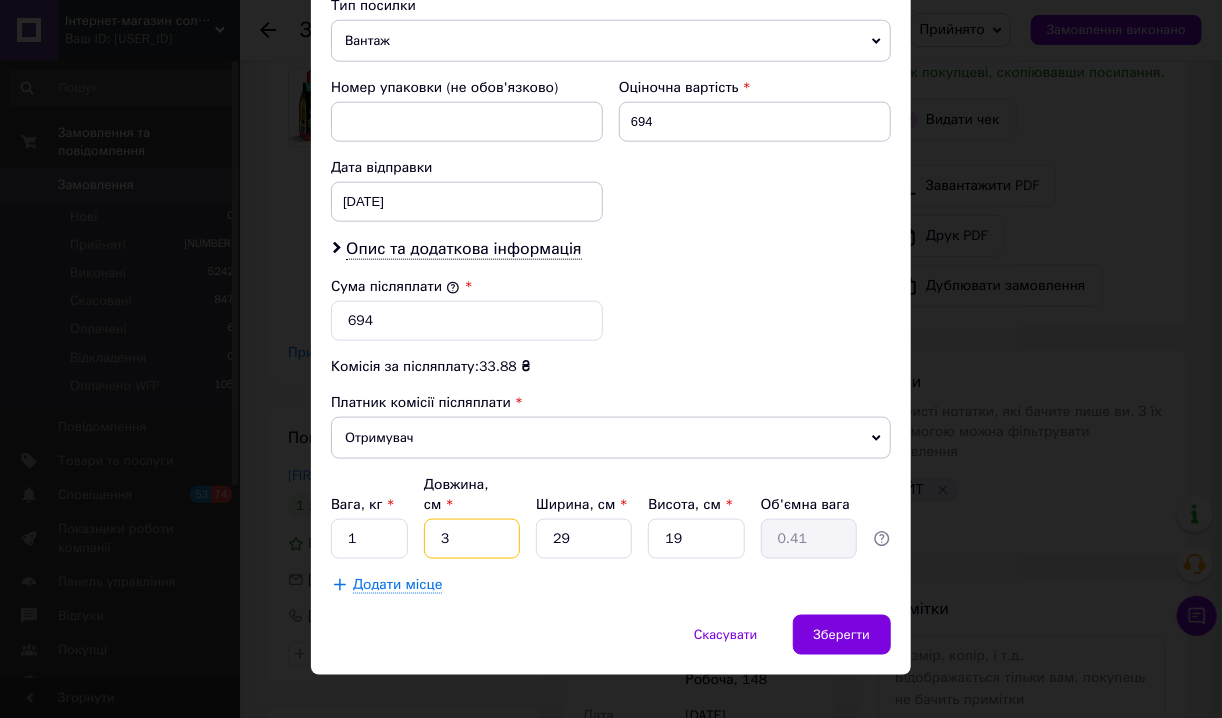 type on "30" 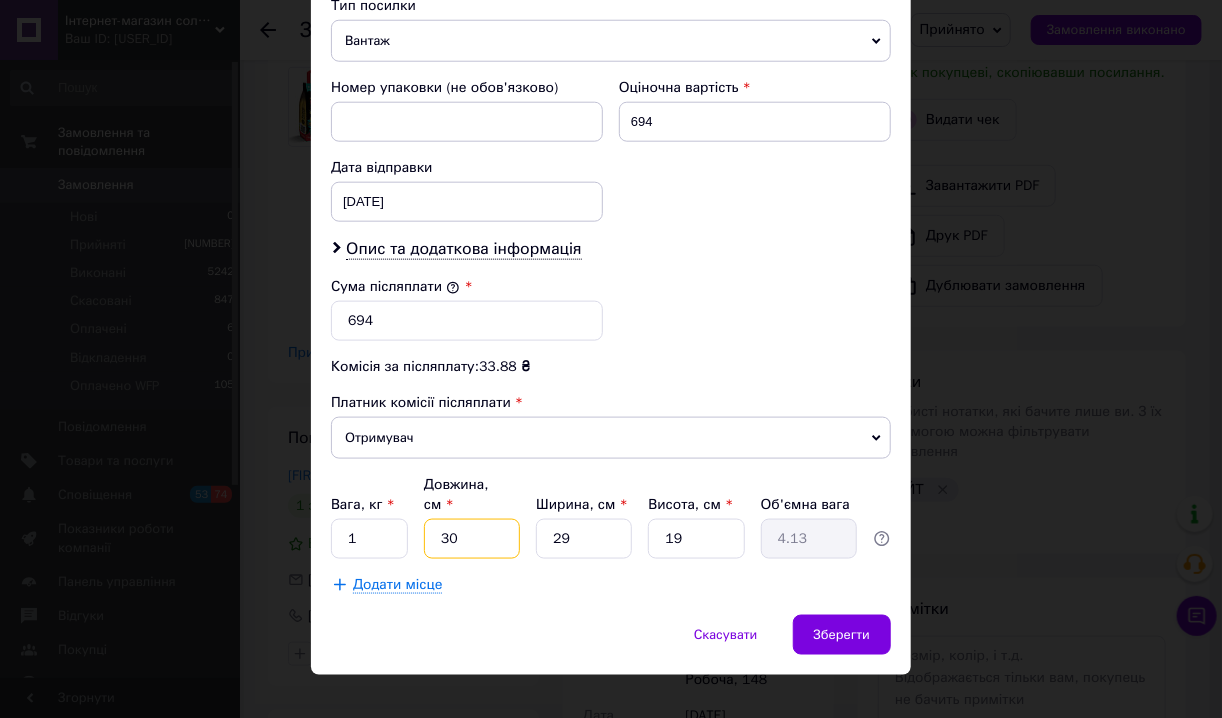 type on "30" 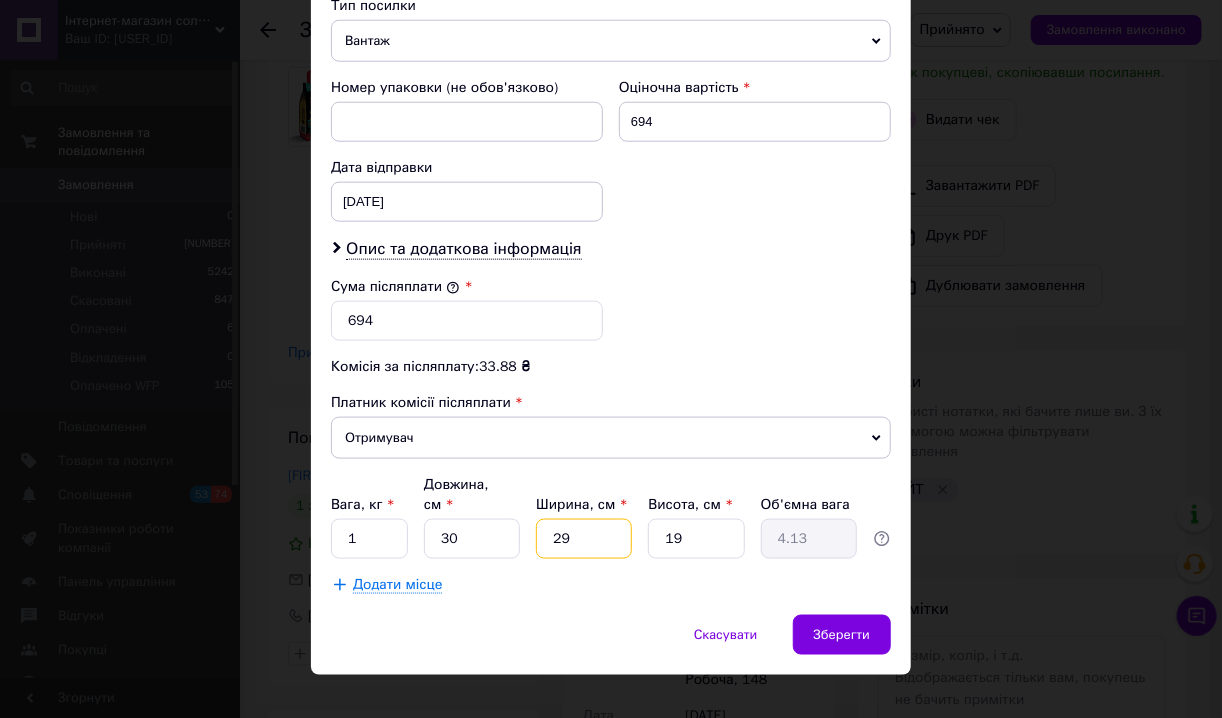 click on "29" at bounding box center (584, 539) 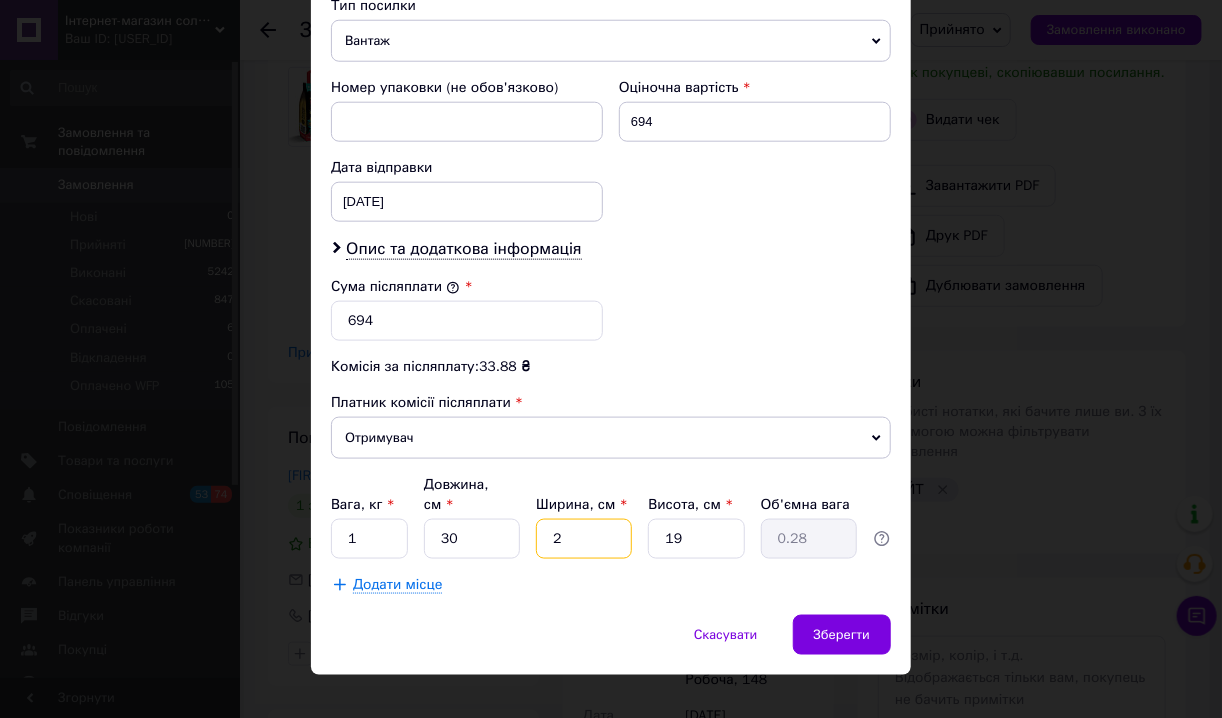 type on "21" 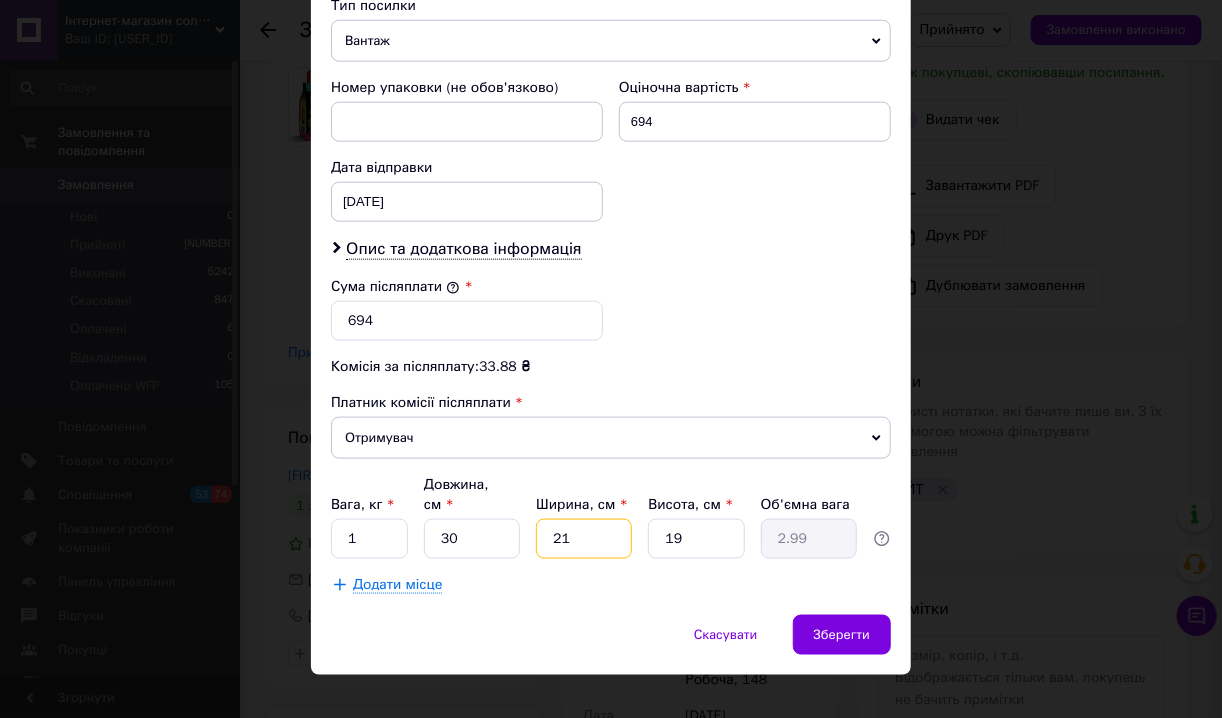 type on "21" 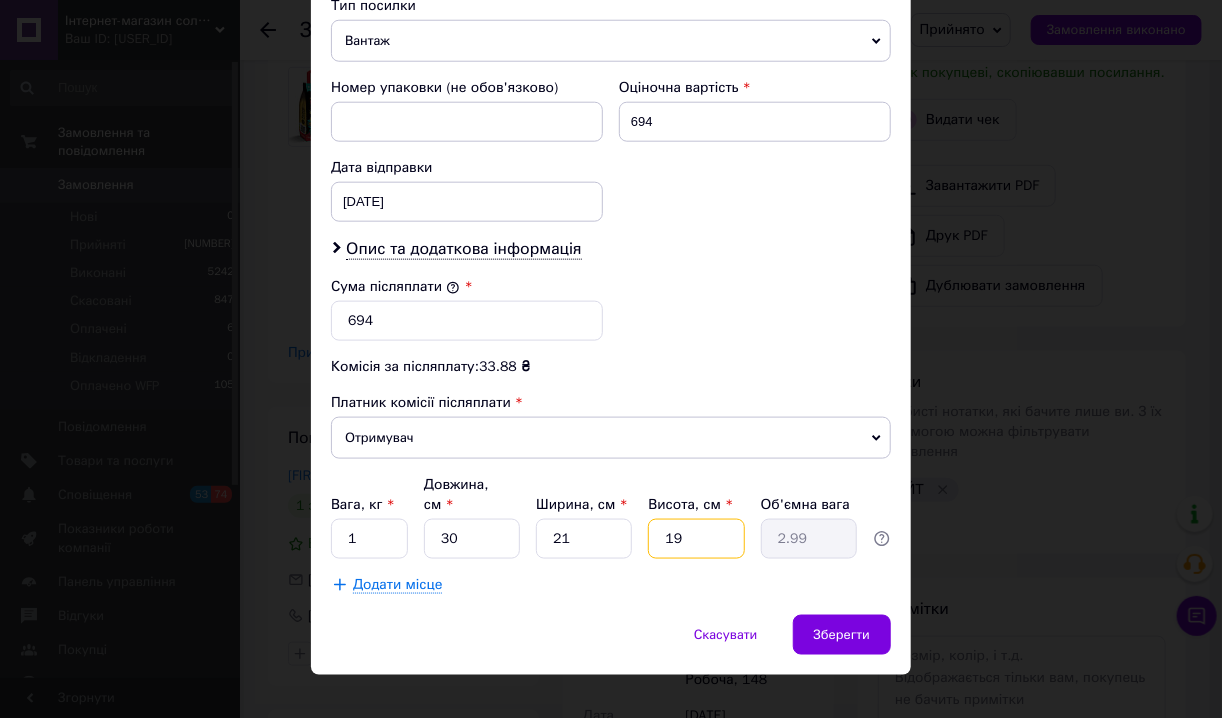 click on "19" at bounding box center (696, 539) 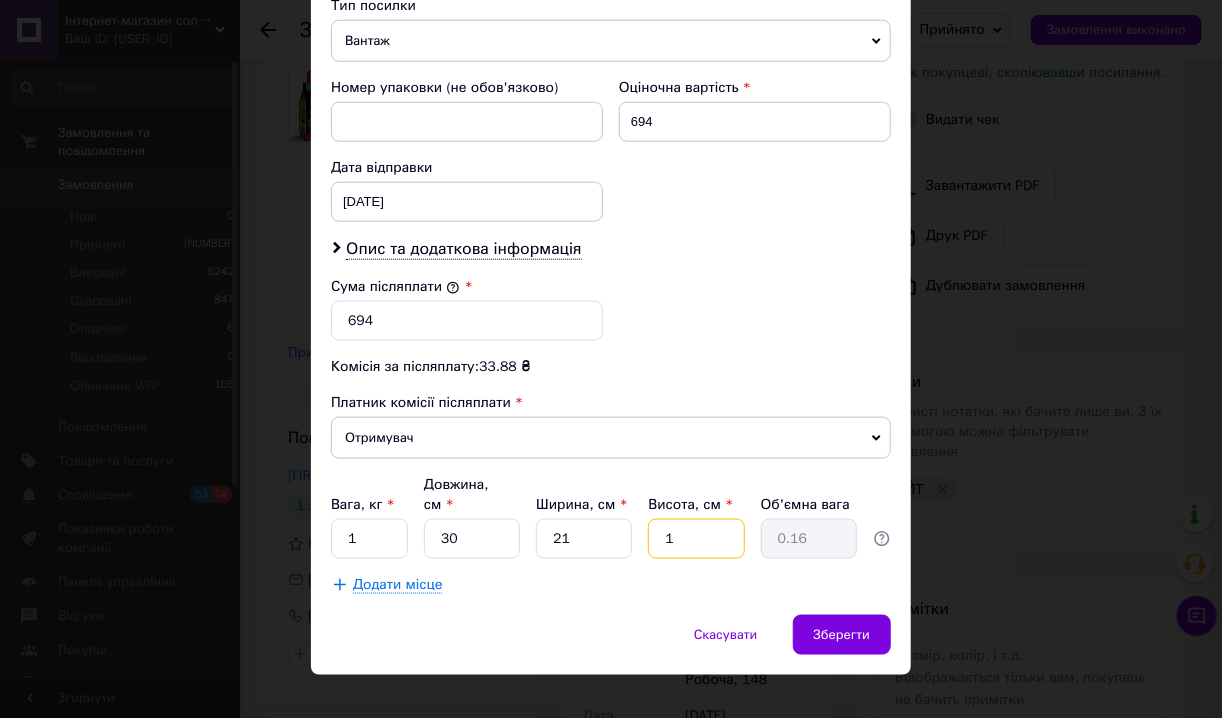 type on "18" 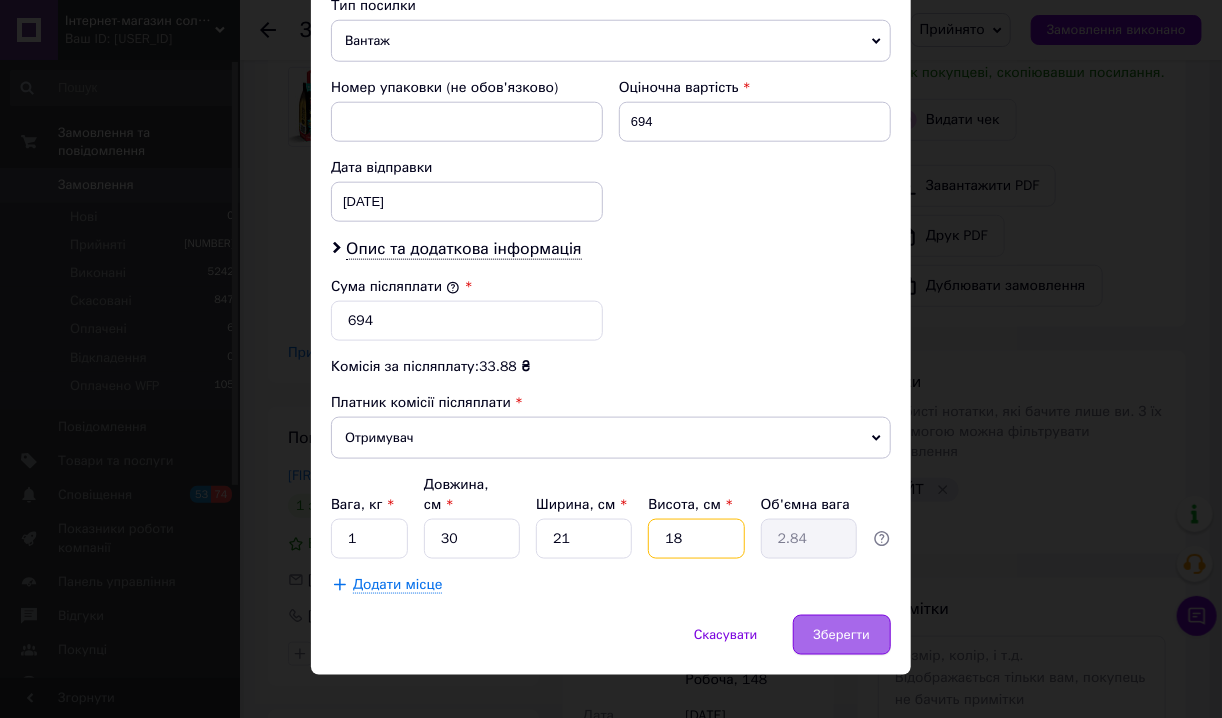 type on "18" 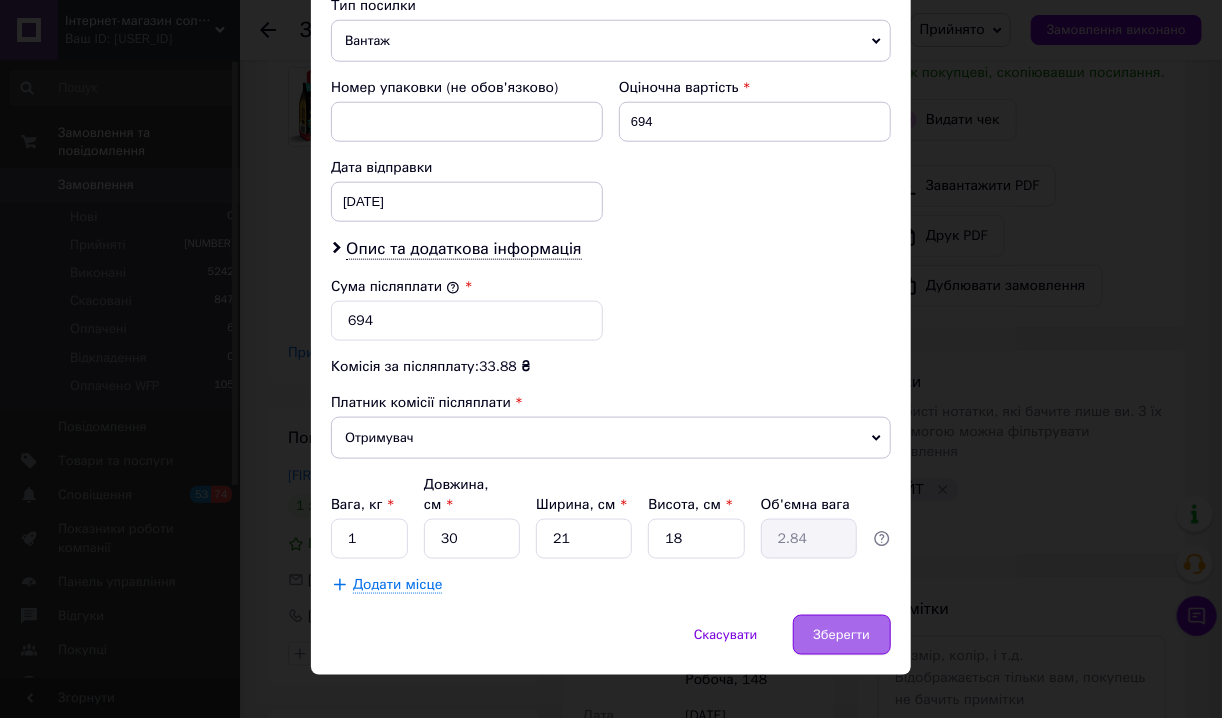 click on "Зберегти" at bounding box center [842, 635] 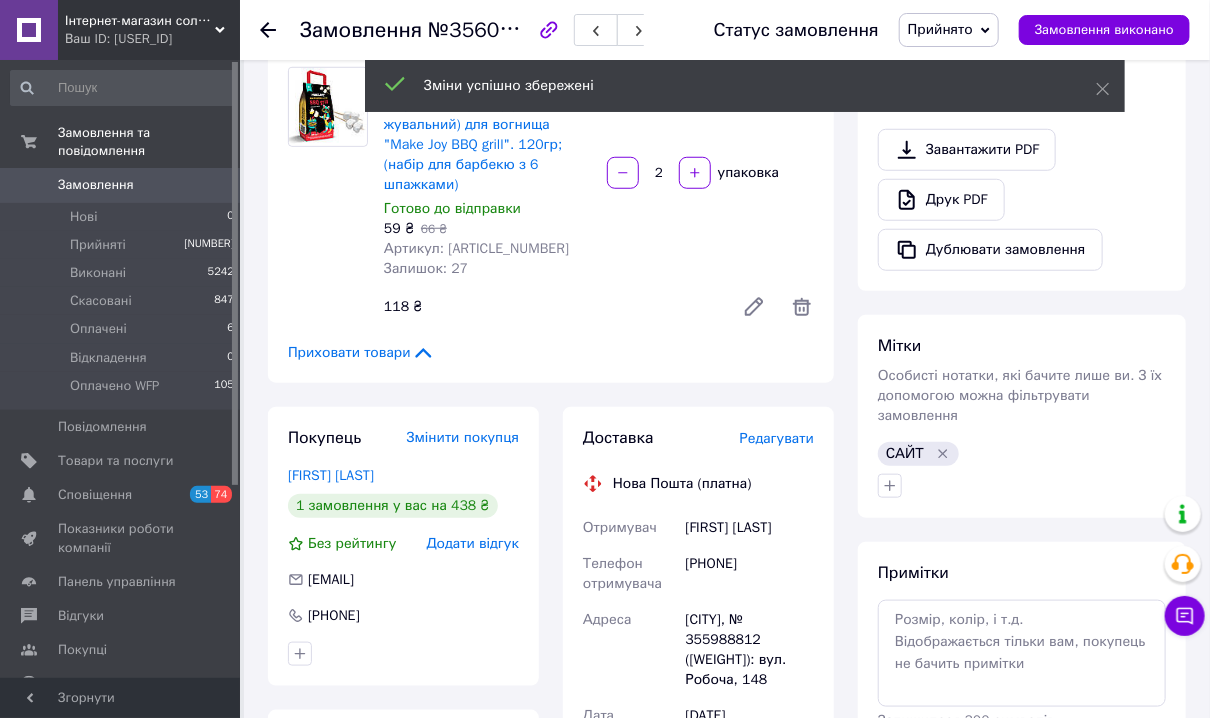 scroll, scrollTop: 260, scrollLeft: 0, axis: vertical 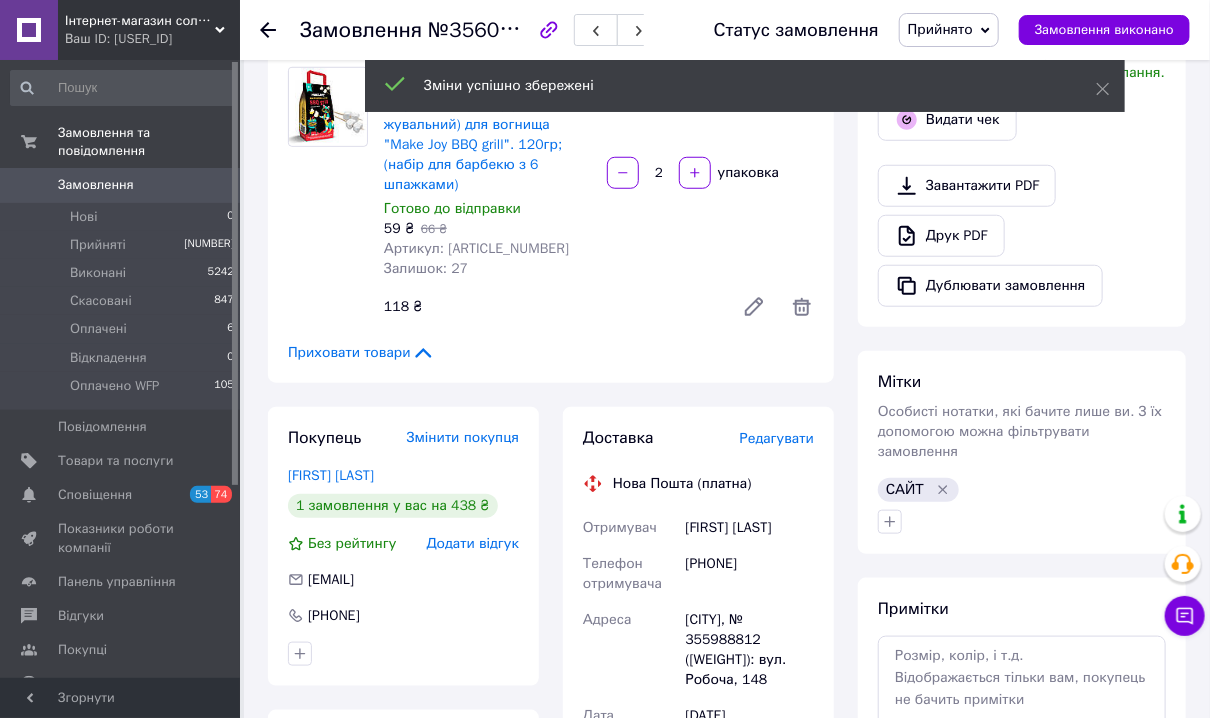 drag, startPoint x: 798, startPoint y: 543, endPoint x: 688, endPoint y: 559, distance: 111.15755 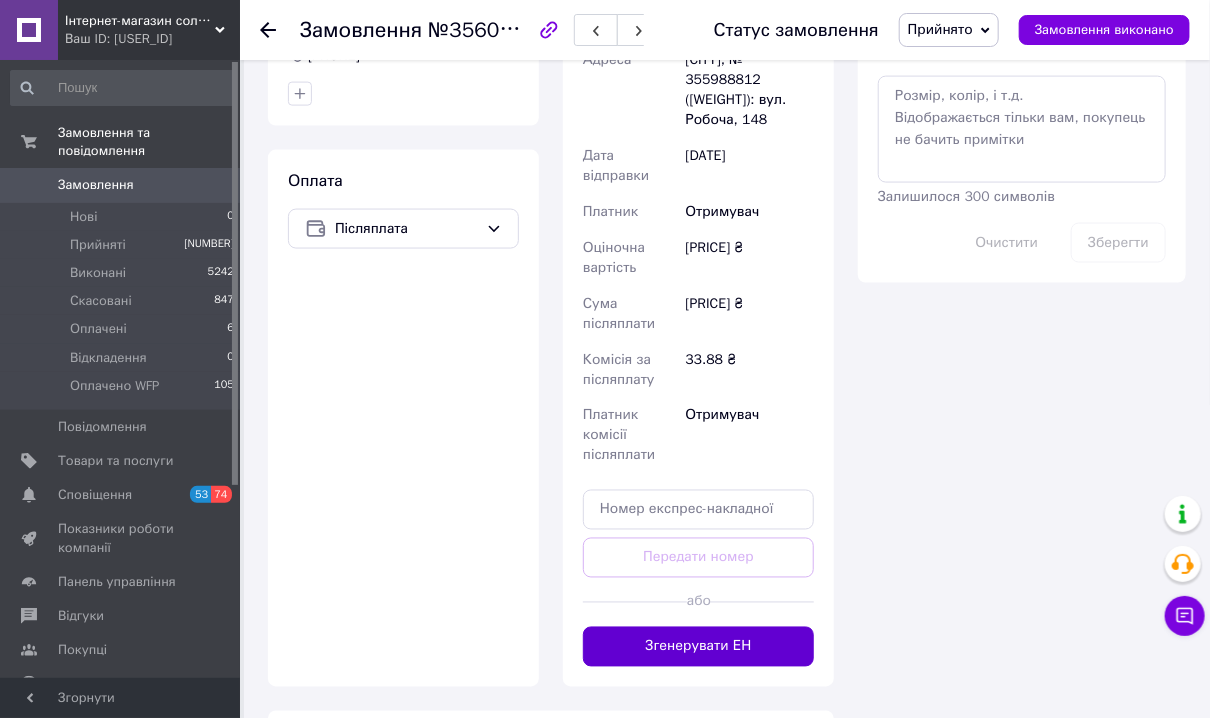 click on "Згенерувати ЕН" at bounding box center [698, 647] 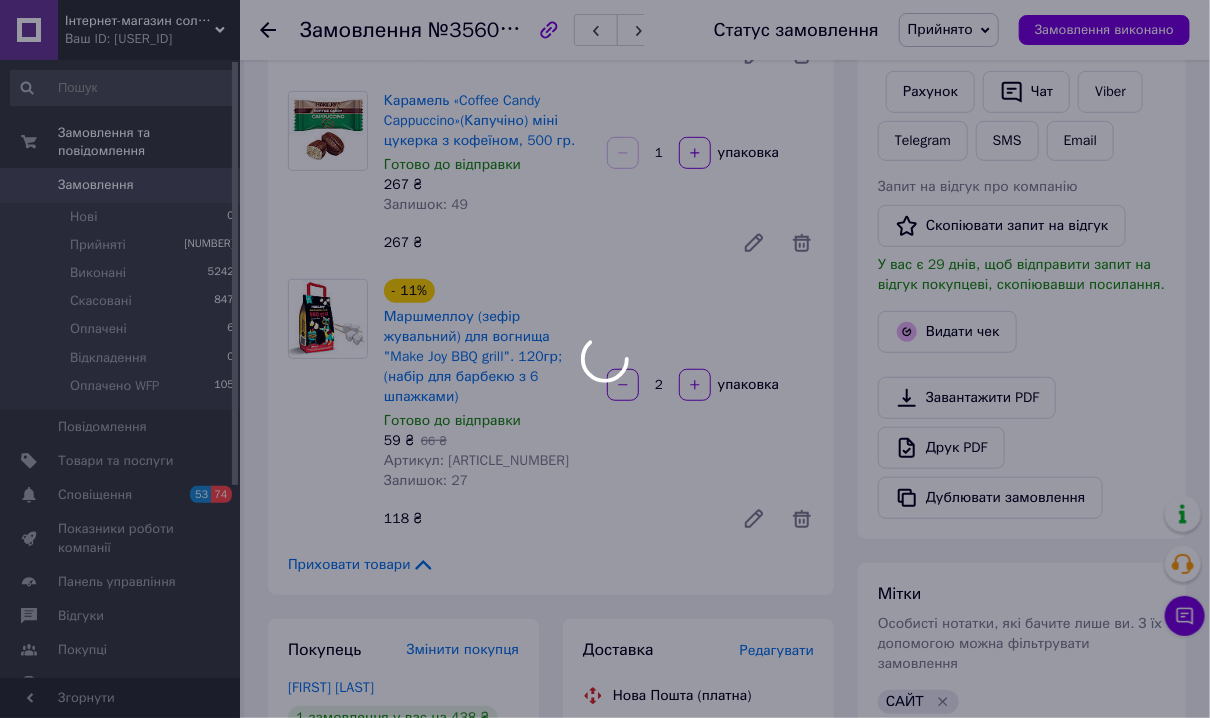 scroll, scrollTop: 320, scrollLeft: 0, axis: vertical 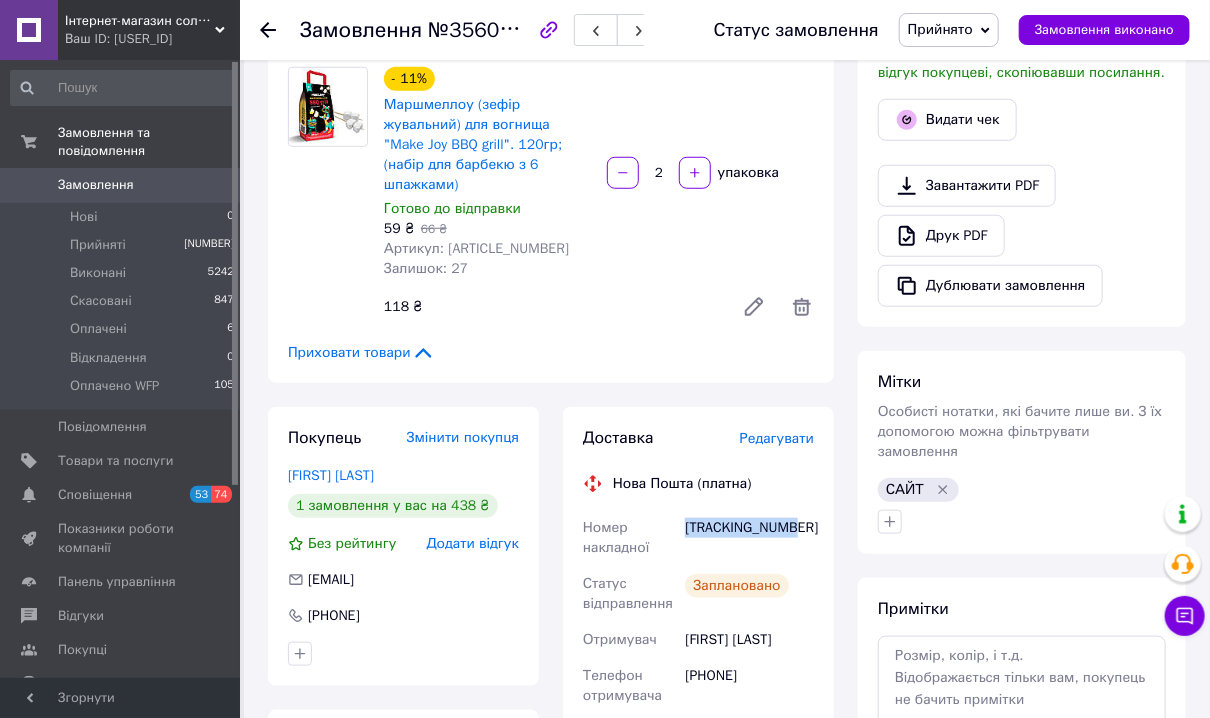 drag, startPoint x: 807, startPoint y: 504, endPoint x: 680, endPoint y: 526, distance: 128.89143 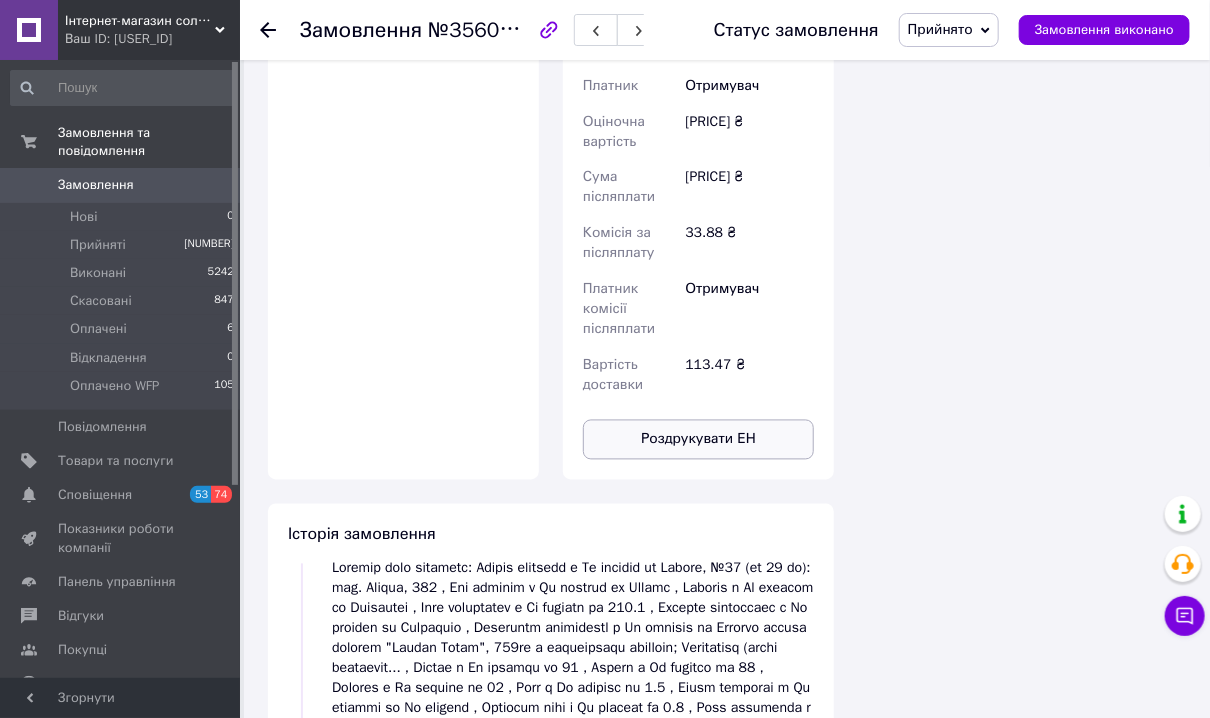 scroll, scrollTop: 1600, scrollLeft: 0, axis: vertical 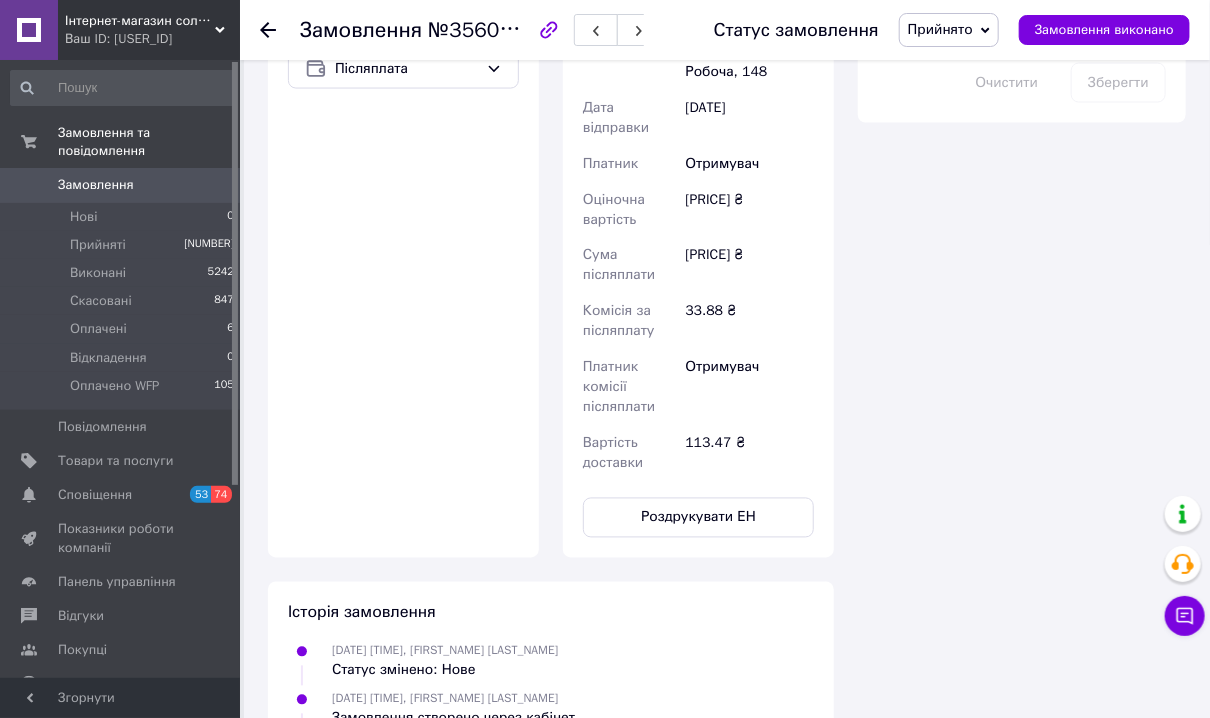 click on "Замовлення" at bounding box center [121, 185] 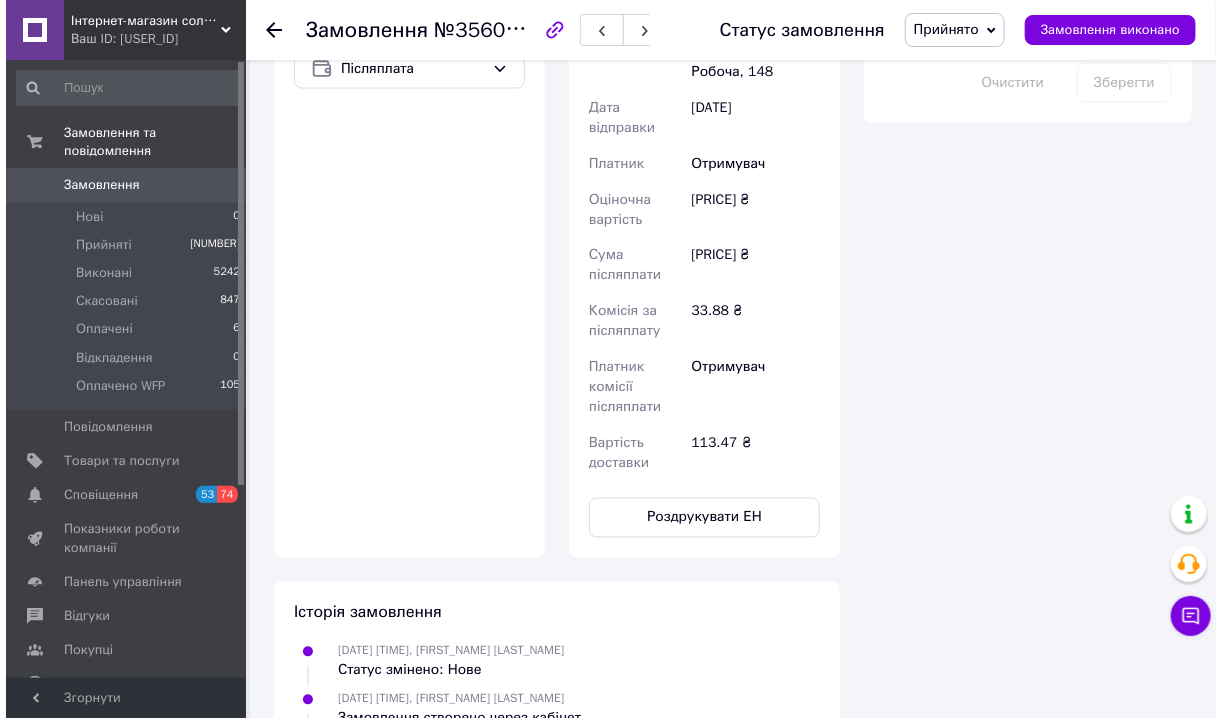 scroll, scrollTop: 0, scrollLeft: 0, axis: both 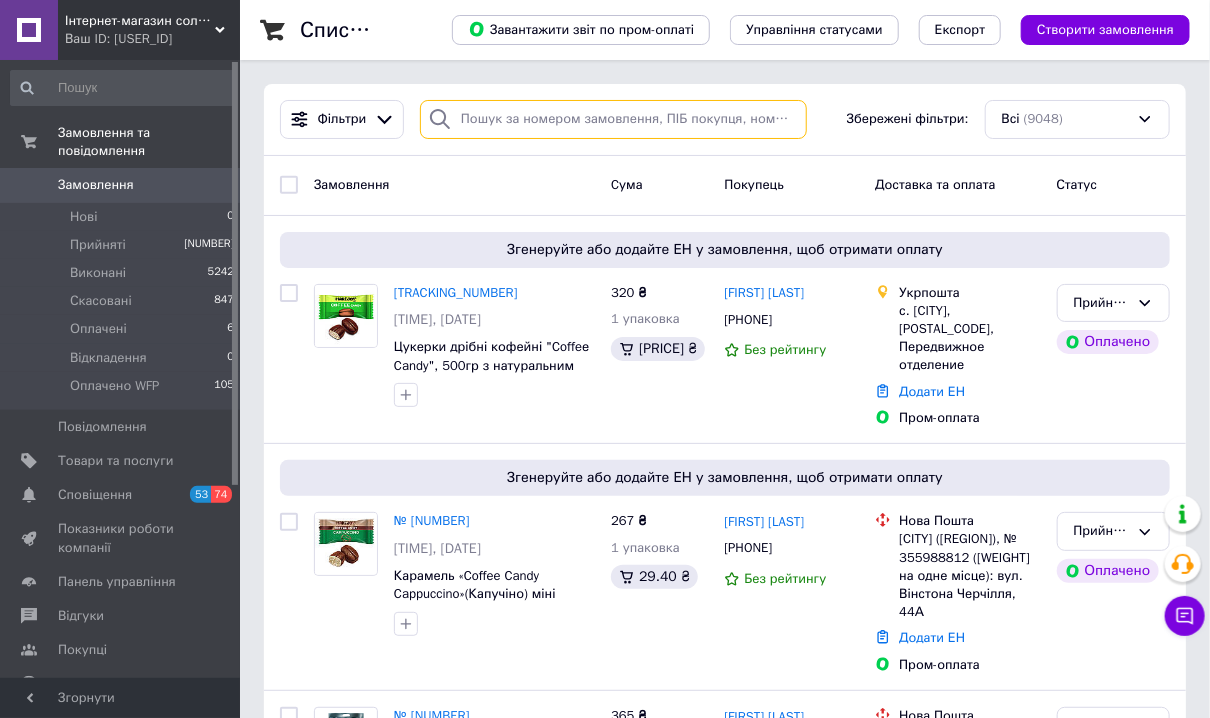 click at bounding box center [613, 119] 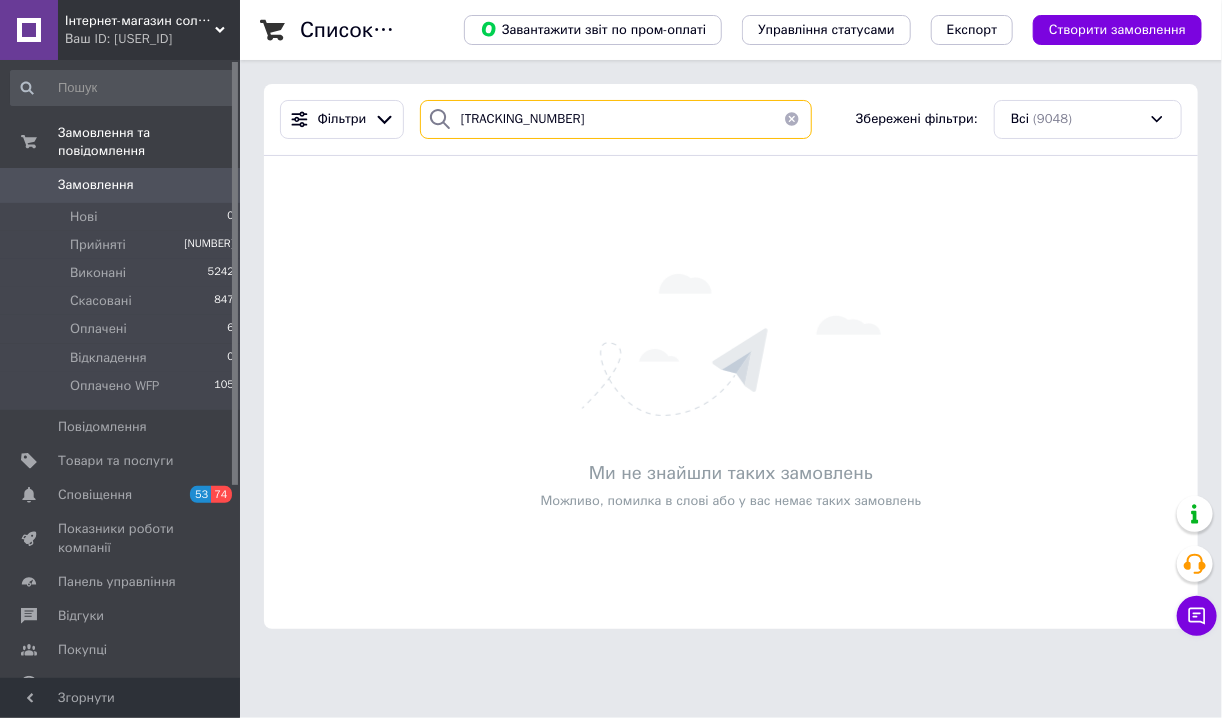 type on "[TRACKING_NUMBER]" 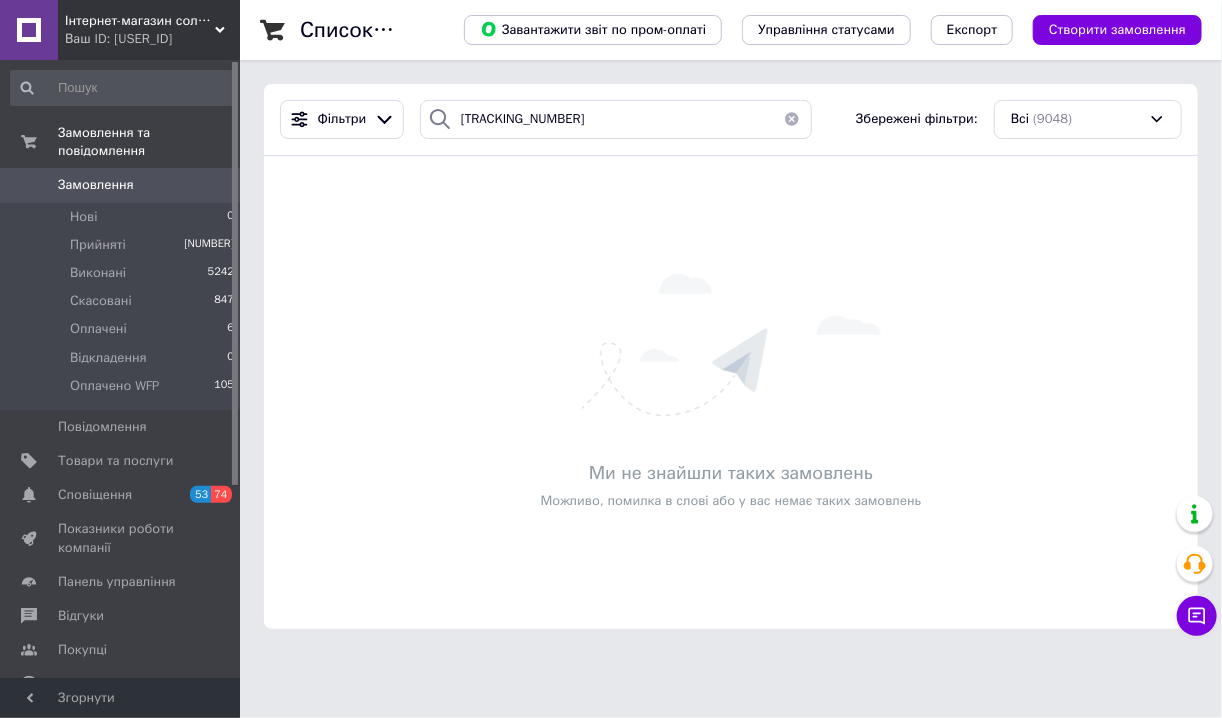 click at bounding box center (792, 119) 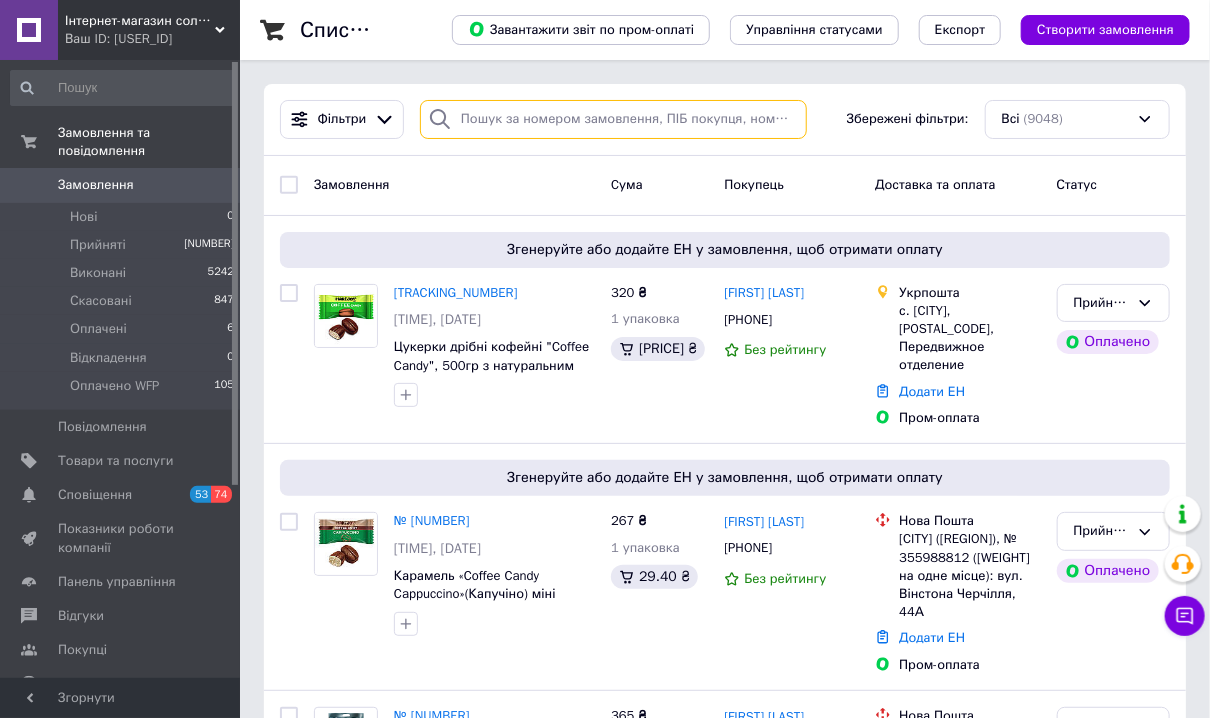 paste on "[PHONE]" 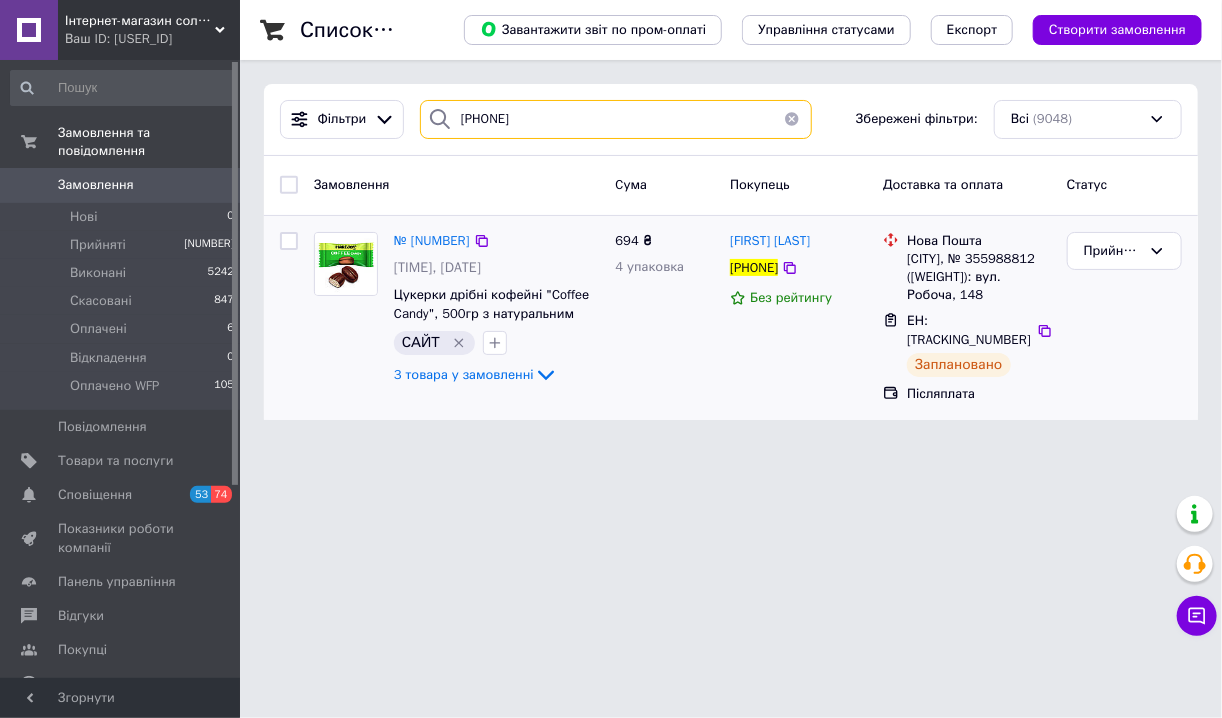 type on "[PHONE]" 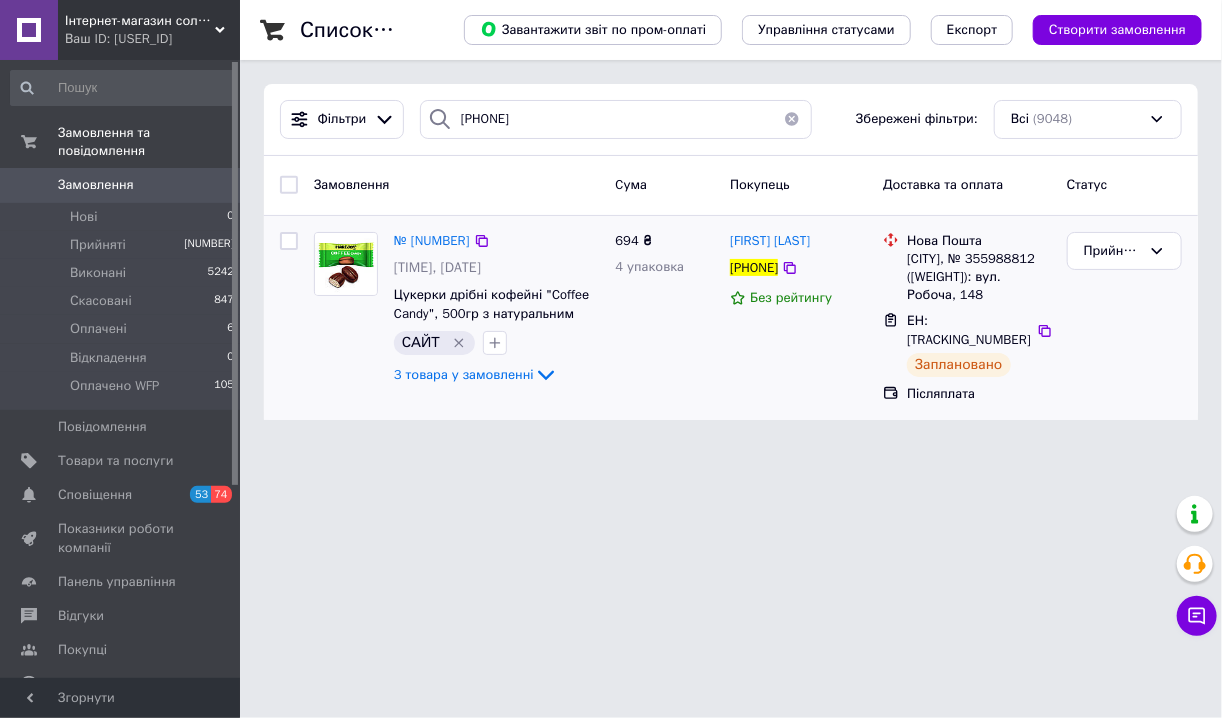click at bounding box center (346, 264) 